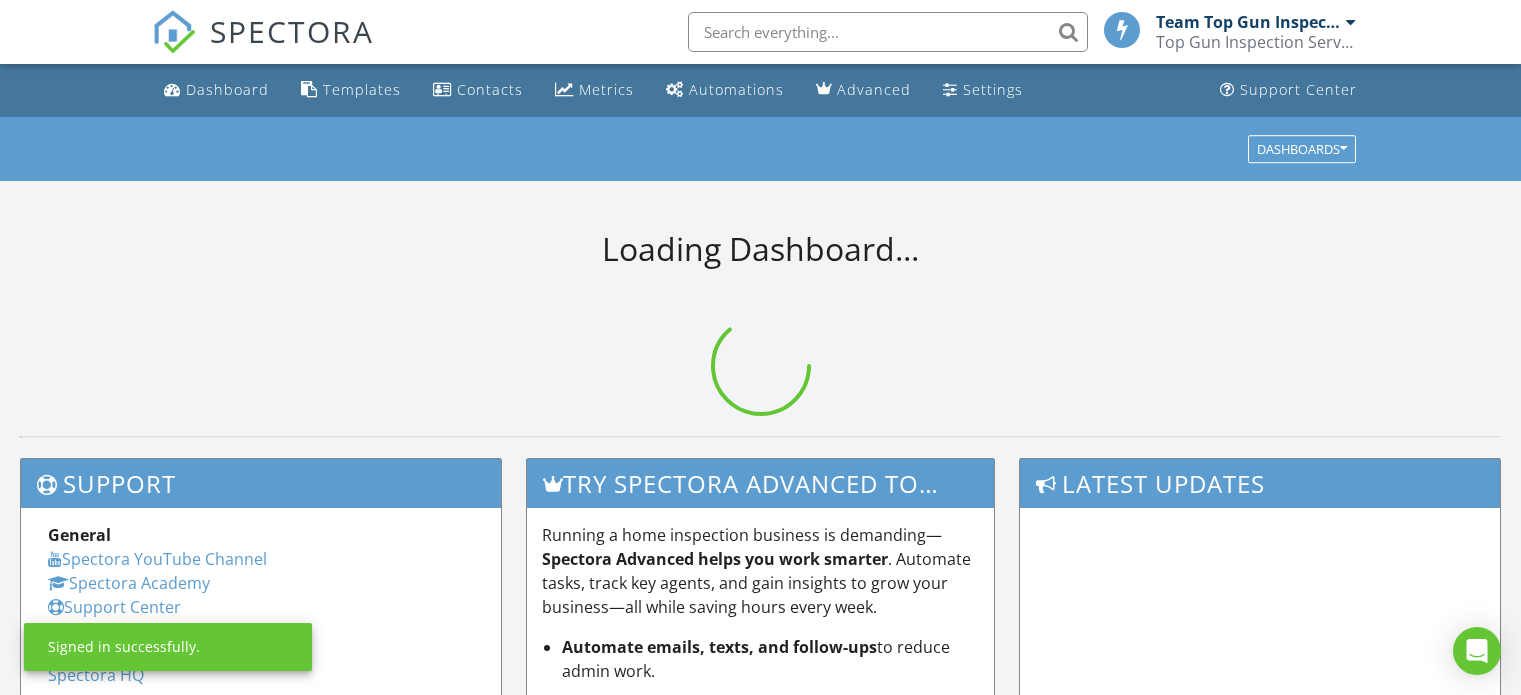 scroll, scrollTop: 0, scrollLeft: 0, axis: both 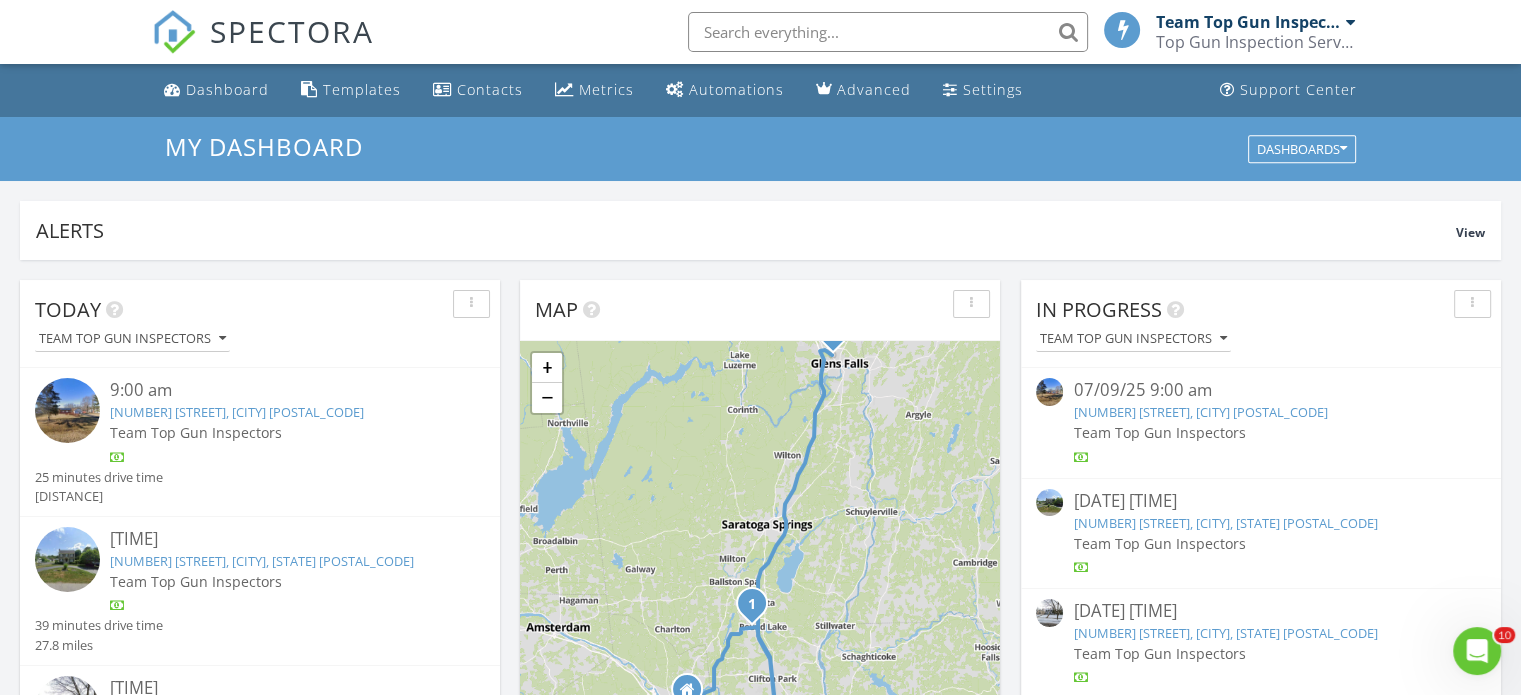 click at bounding box center [888, 32] 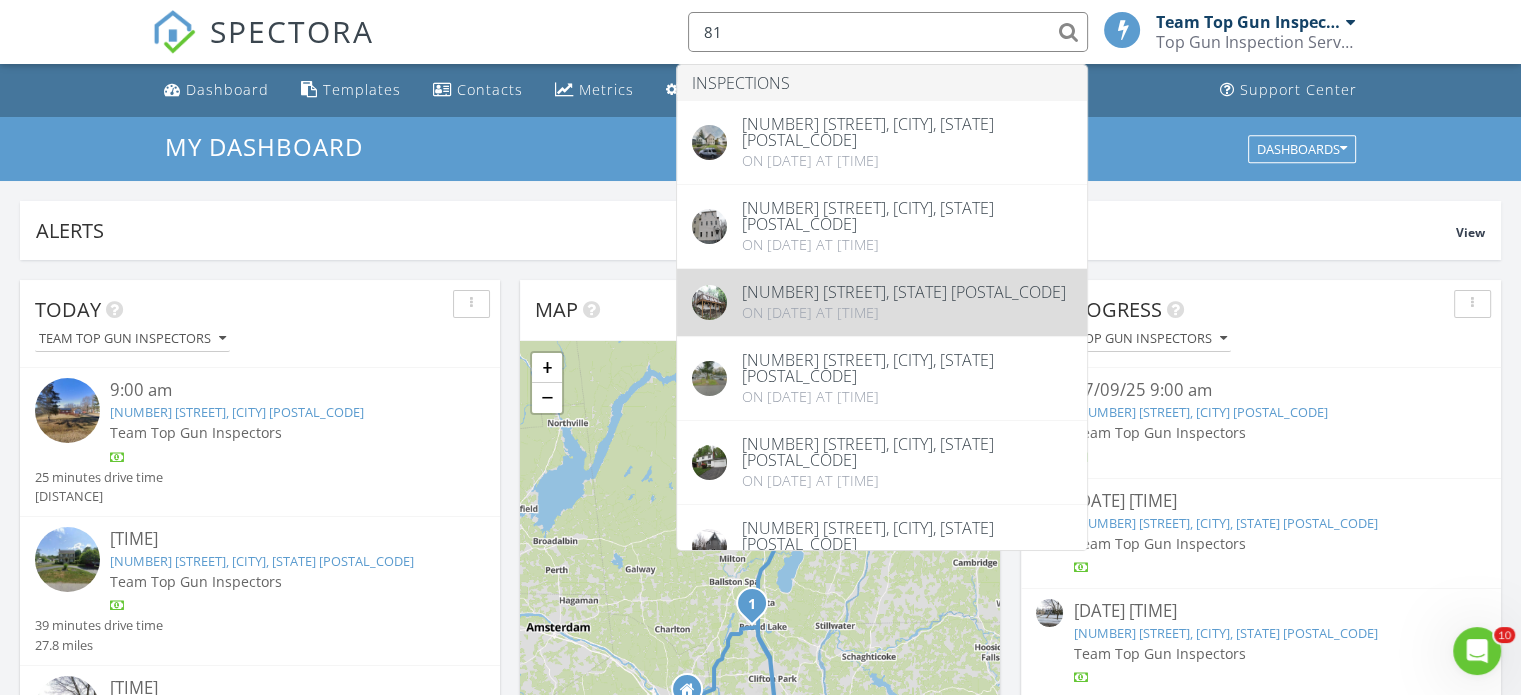 type on "81" 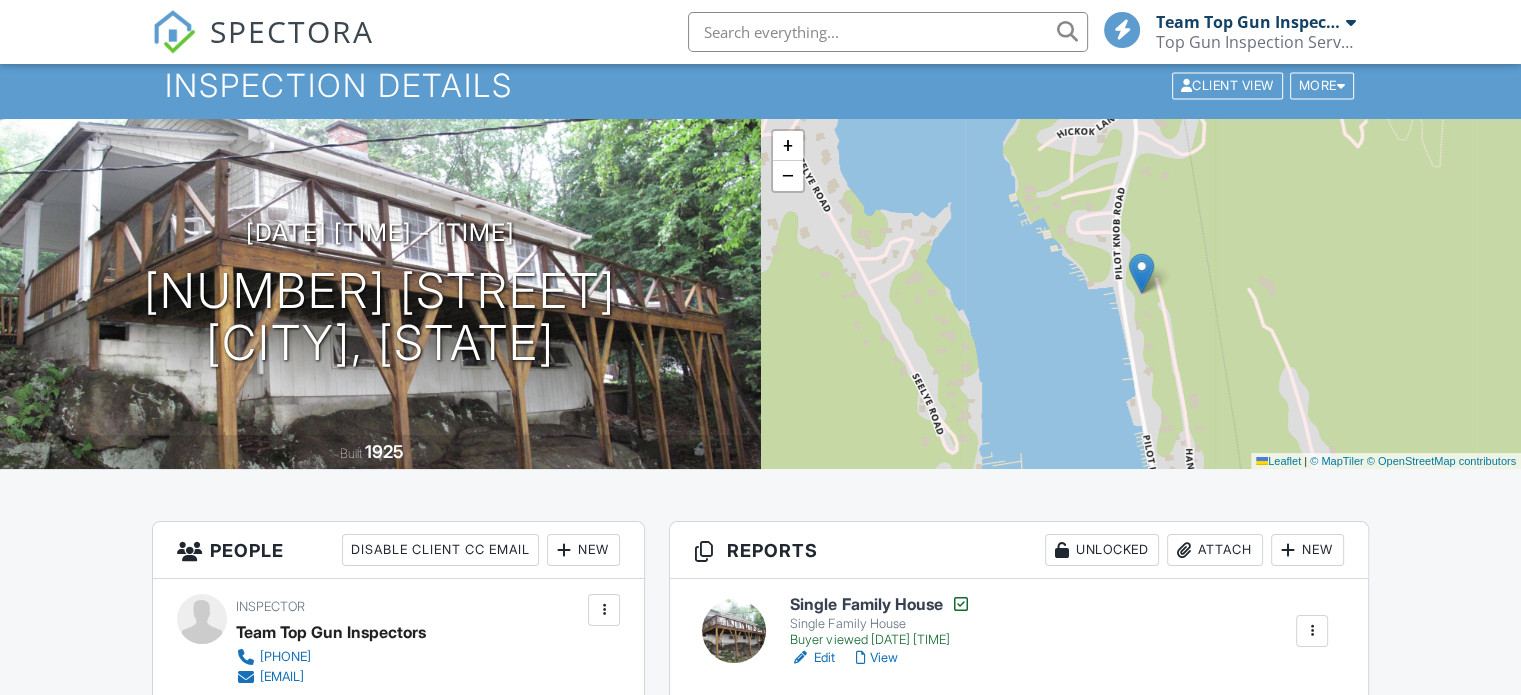 scroll, scrollTop: 300, scrollLeft: 0, axis: vertical 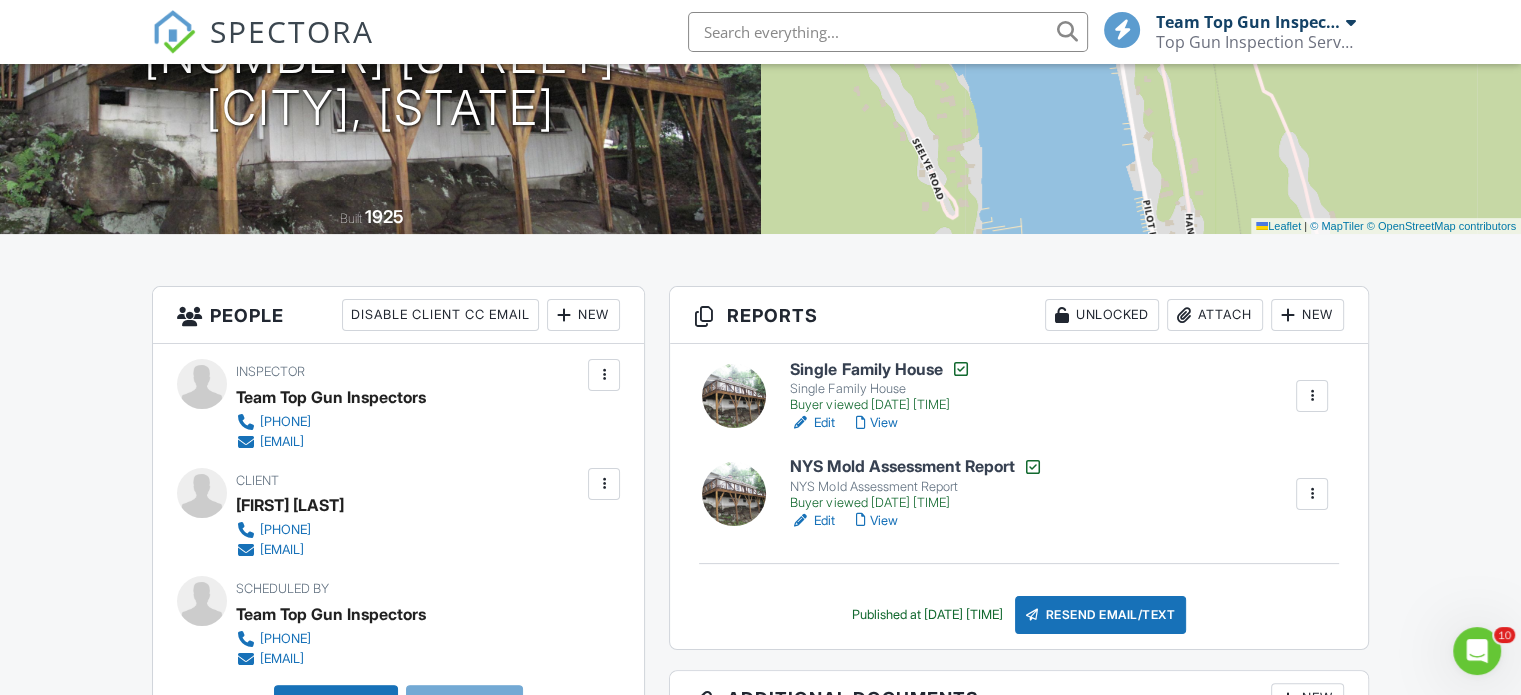 click on "View" at bounding box center (876, 423) 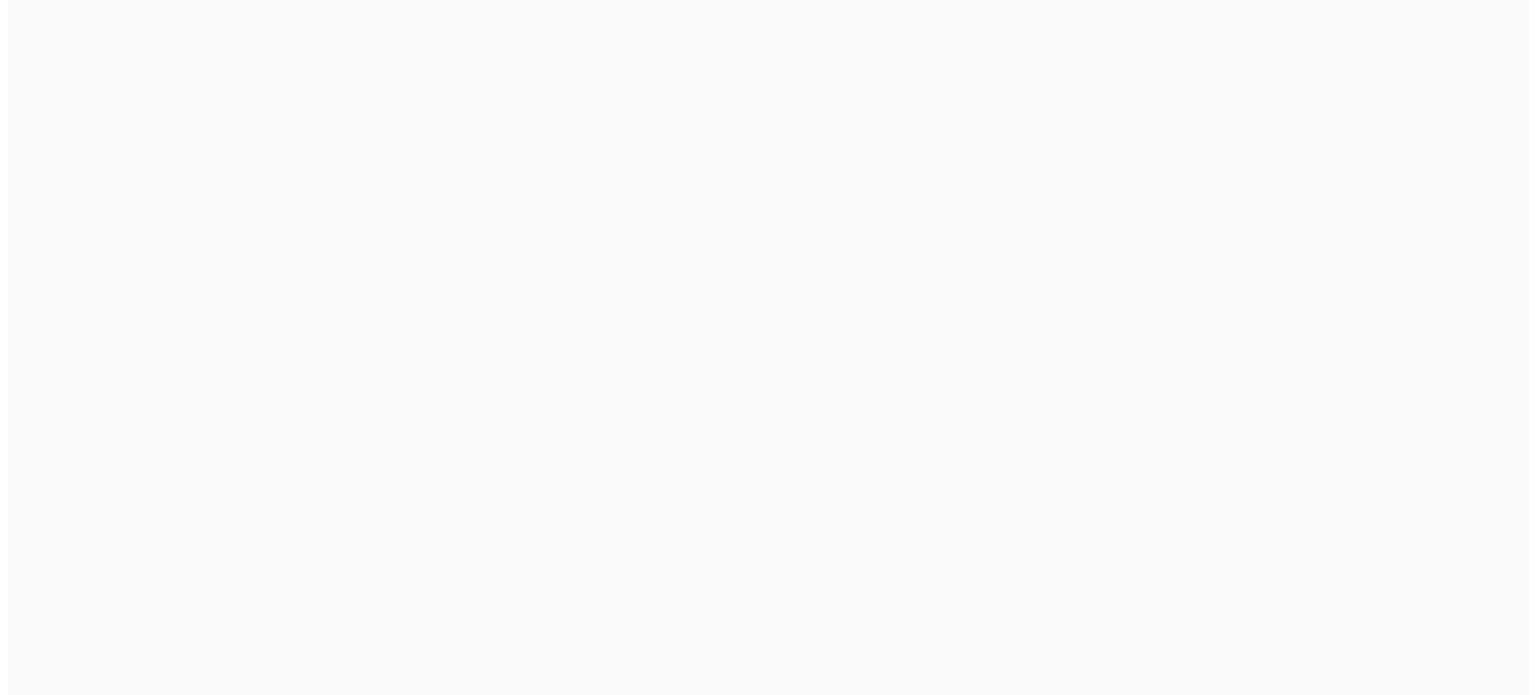 scroll, scrollTop: 0, scrollLeft: 0, axis: both 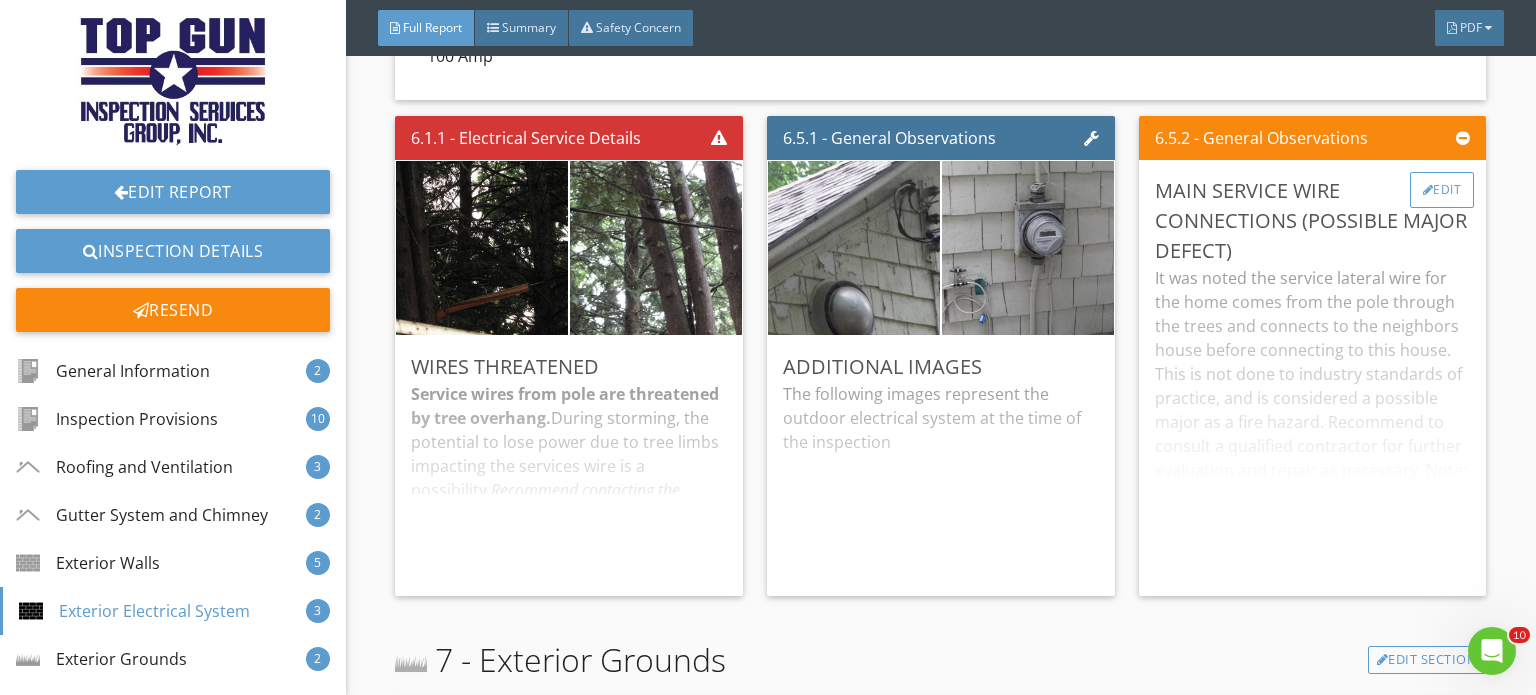 click on "Edit" at bounding box center (0, 0) 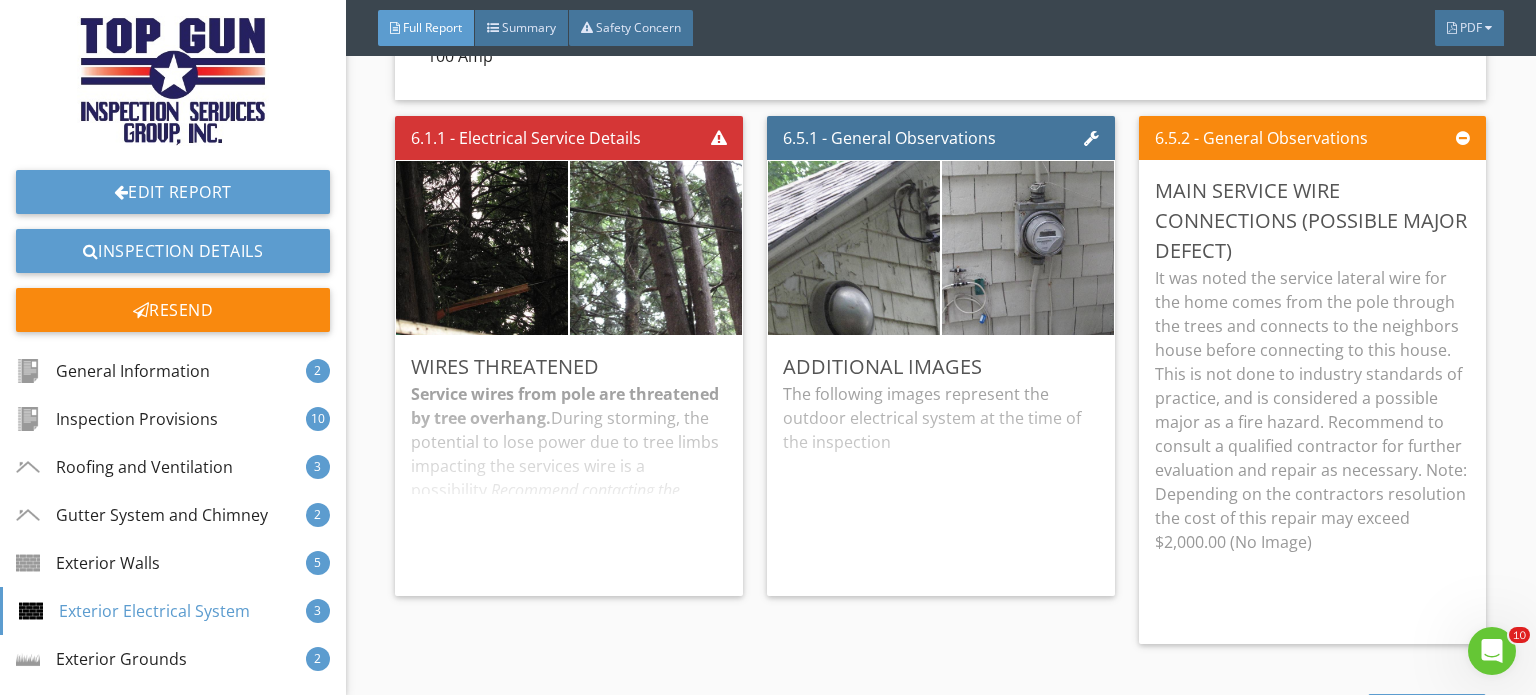 click at bounding box center (768, 347) 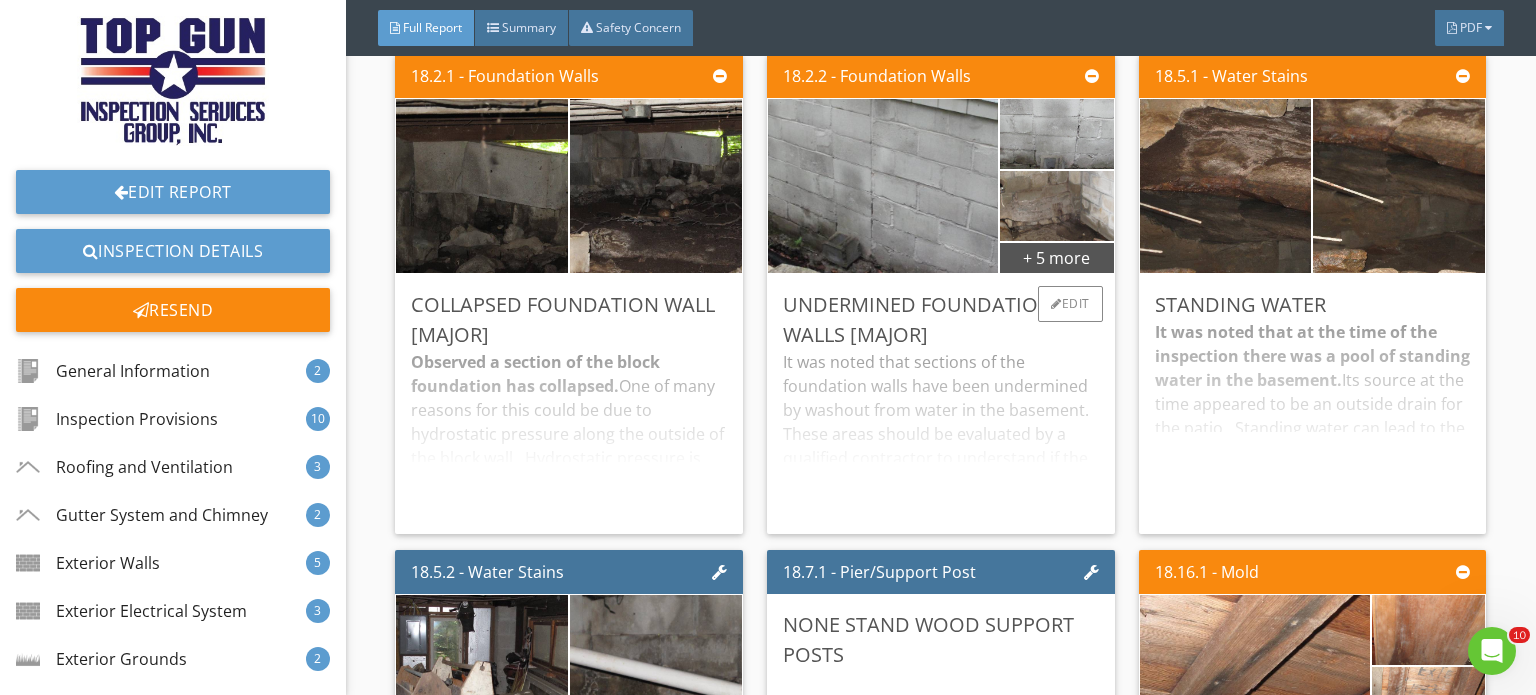 scroll, scrollTop: 22600, scrollLeft: 0, axis: vertical 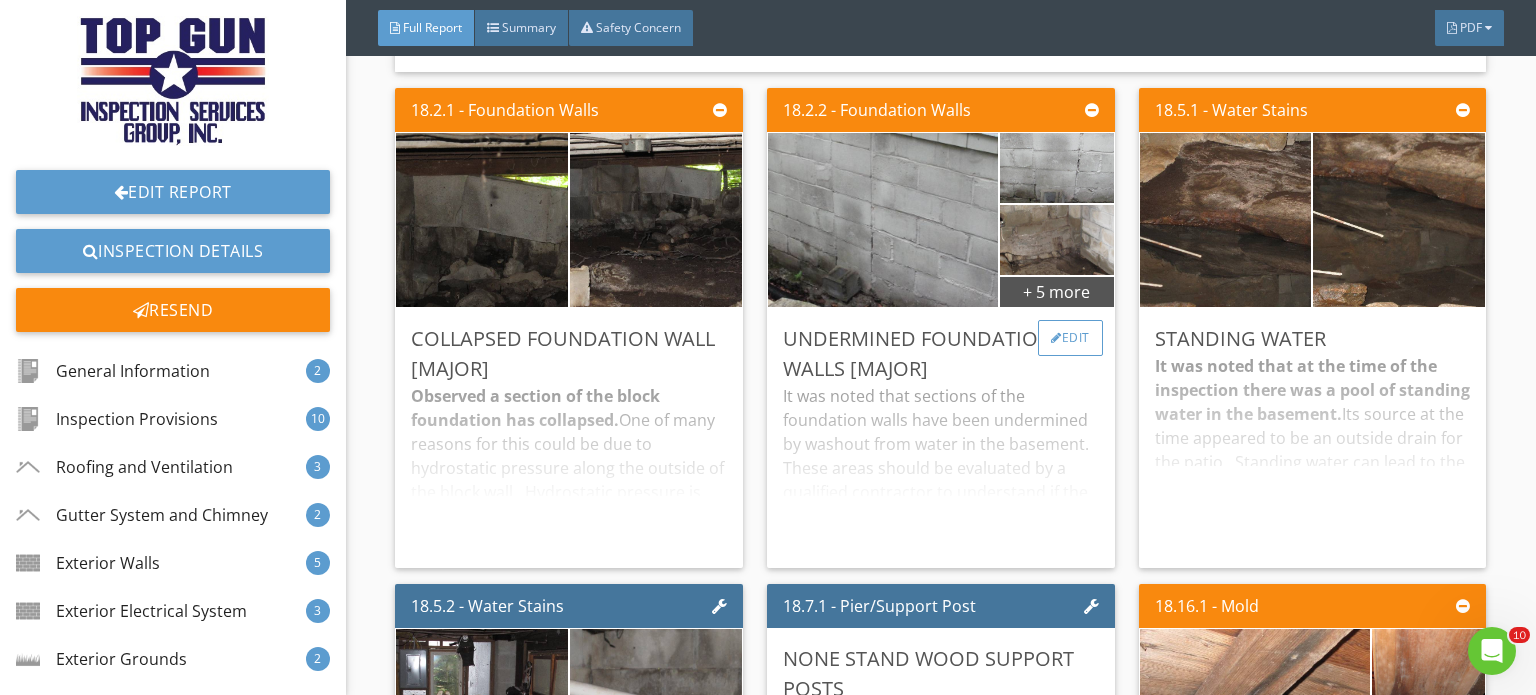 click at bounding box center [0, 0] 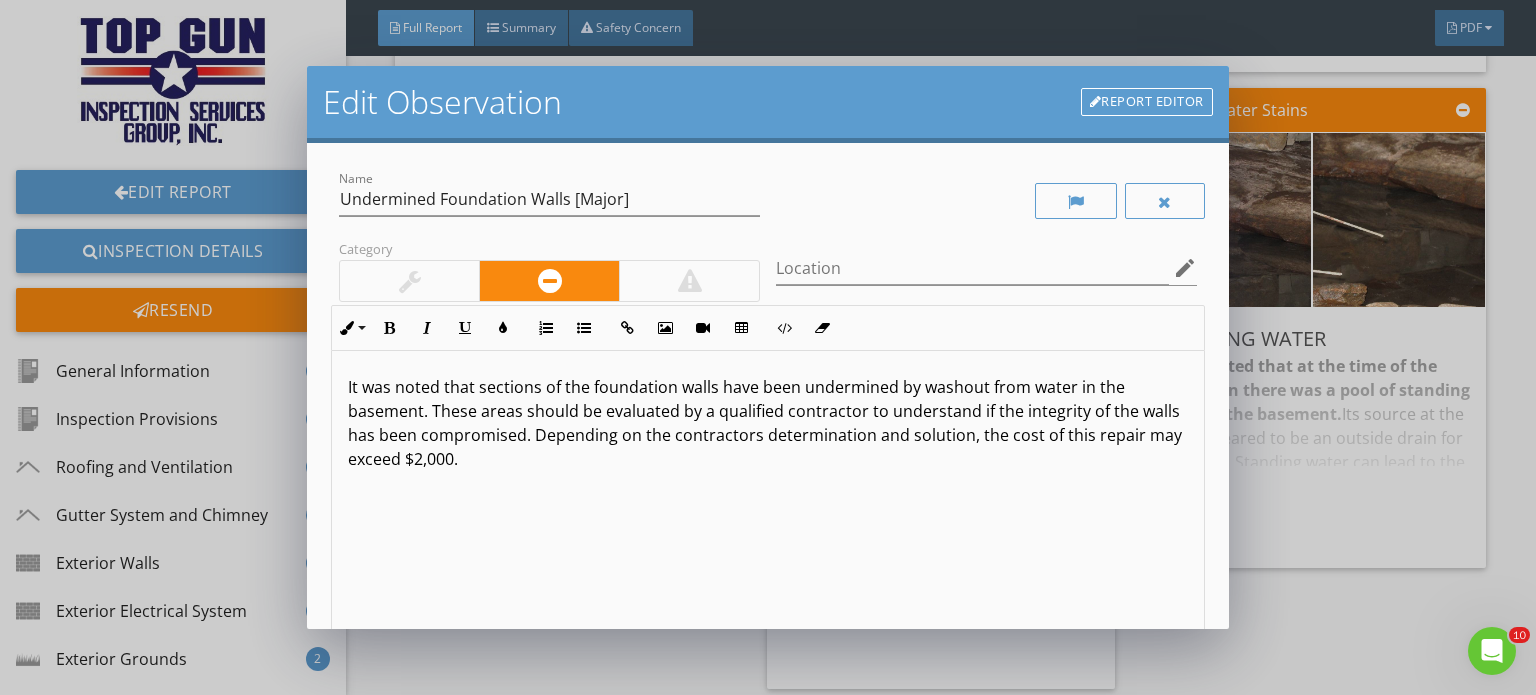click on "Edit Observation
Report Editor
Name Undermined Foundation Walls [Major]                 Category               Location edit   Inline Style XLarge Large Normal Small Light Small/Light Bold Italic Underline Colors Ordered List Unordered List Insert Link Insert Image Insert Video Insert Table Code View Clear Formatting It was noted that sections of the foundation walls have been undermined by washout from water in the basement. These areas should be evaluated by a qualified contractor to understand if the integrity of the walls has been compromised. Depending on the contractors determination and solution, the cost of this repair may exceed $2,000. Enter text here         Cancel
Save Changes" at bounding box center (768, 347) 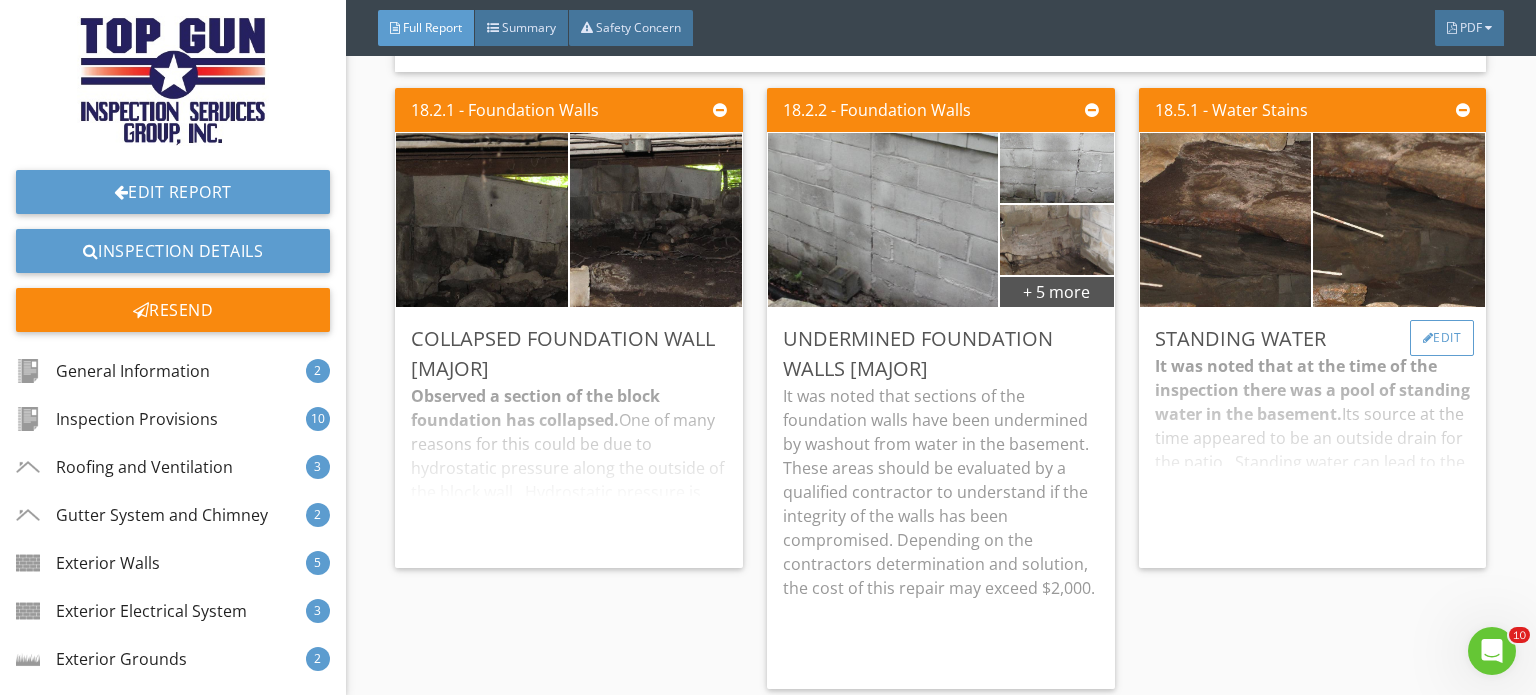 click on "Edit" at bounding box center [0, 0] 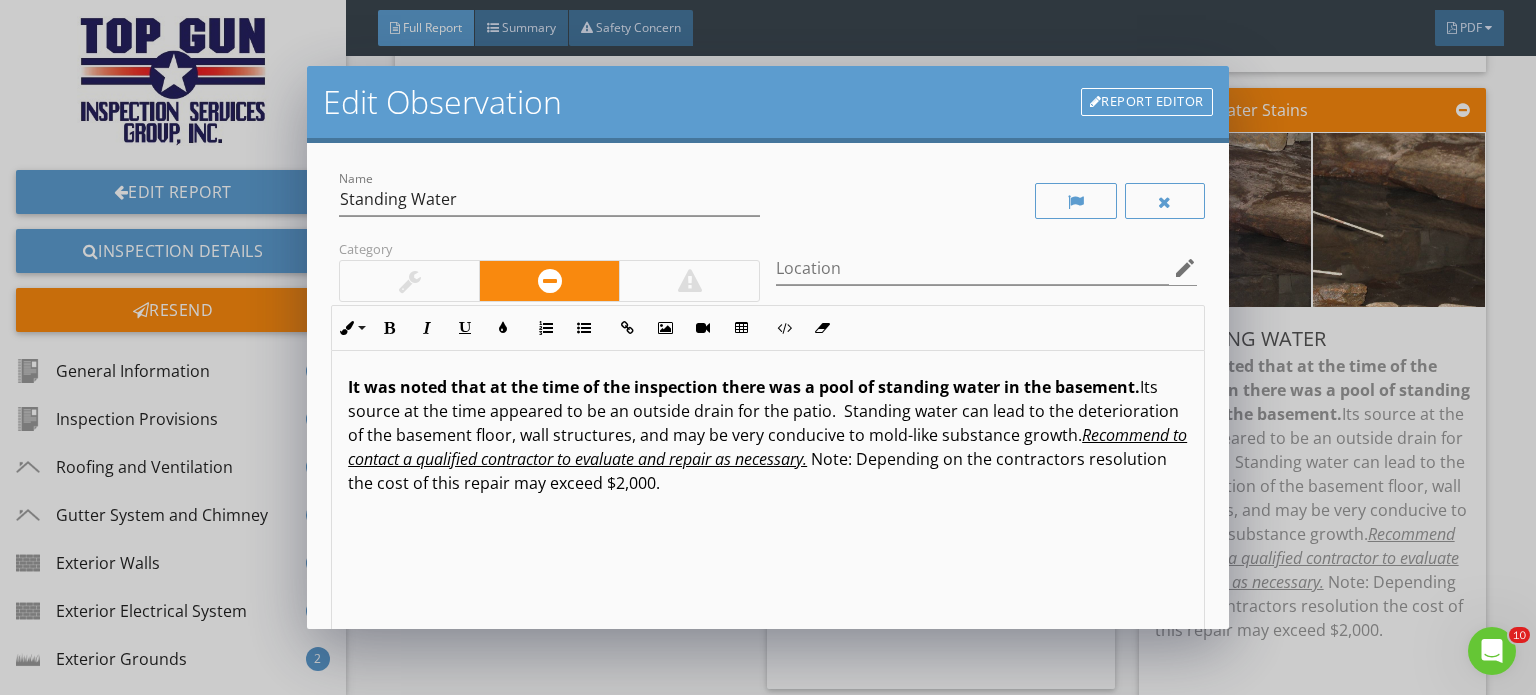 click on "Edit Observation
Report Editor
Name Standing Water                 Category               Location edit   Inline Style XLarge Large Normal Small Light Small/Light Bold Italic Underline Colors Ordered List Unordered List Insert Link Insert Image Insert Video Insert Table Code View Clear Formatting It was noted that at the time of the inspection there was a pool of standing water in the basement.   Its source at the time appeared to be an outside drain for the patio.  Standing water can lead to the deterioration of the basement floor, wall structures, and may be very conducive to mold-like substance growth.   Recommend to contact a qualified contractor to evaluate and repair as necessary.   Note: Depending on the contractors resolution the cost of this repair may exceed $2,000. Enter text here       check_box_outline_blank Save as default name/text for this comment   Cancel
Save Changes" at bounding box center [768, 347] 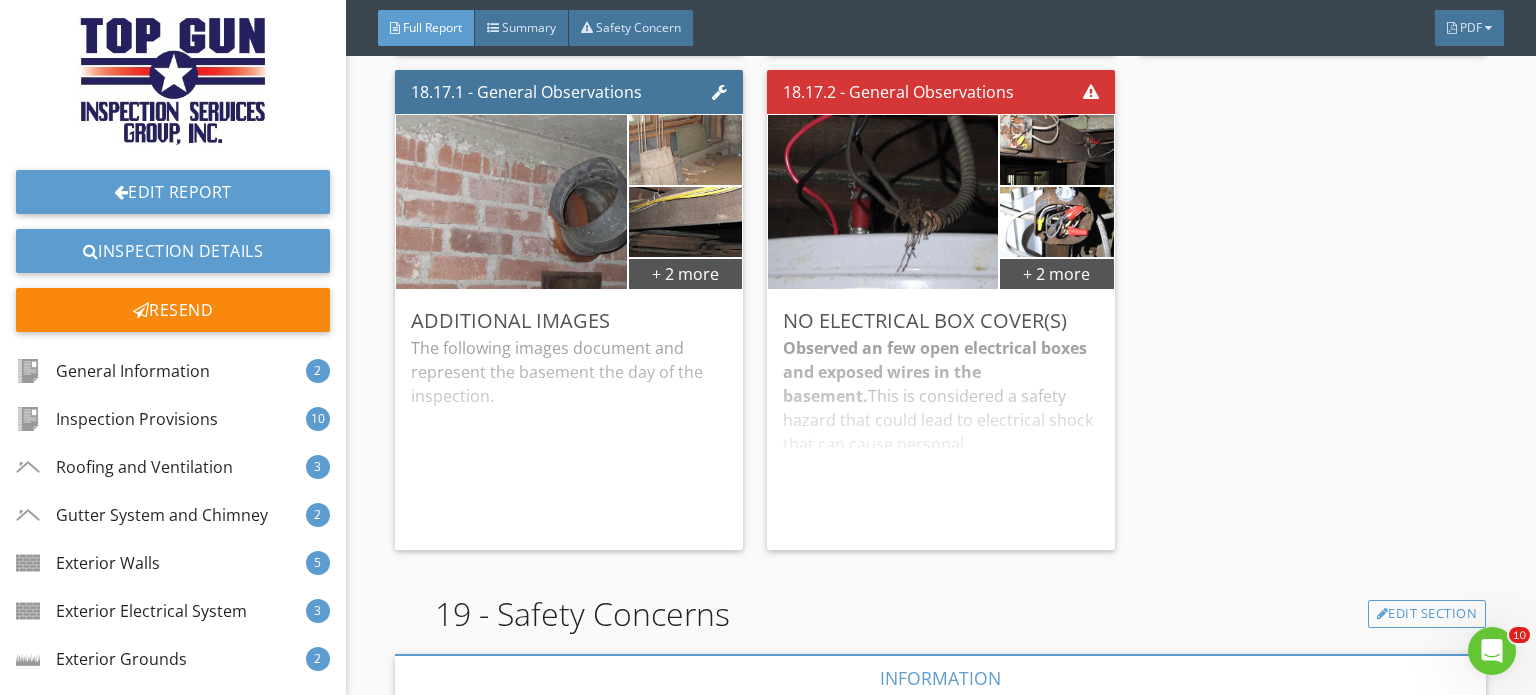 scroll, scrollTop: 23800, scrollLeft: 0, axis: vertical 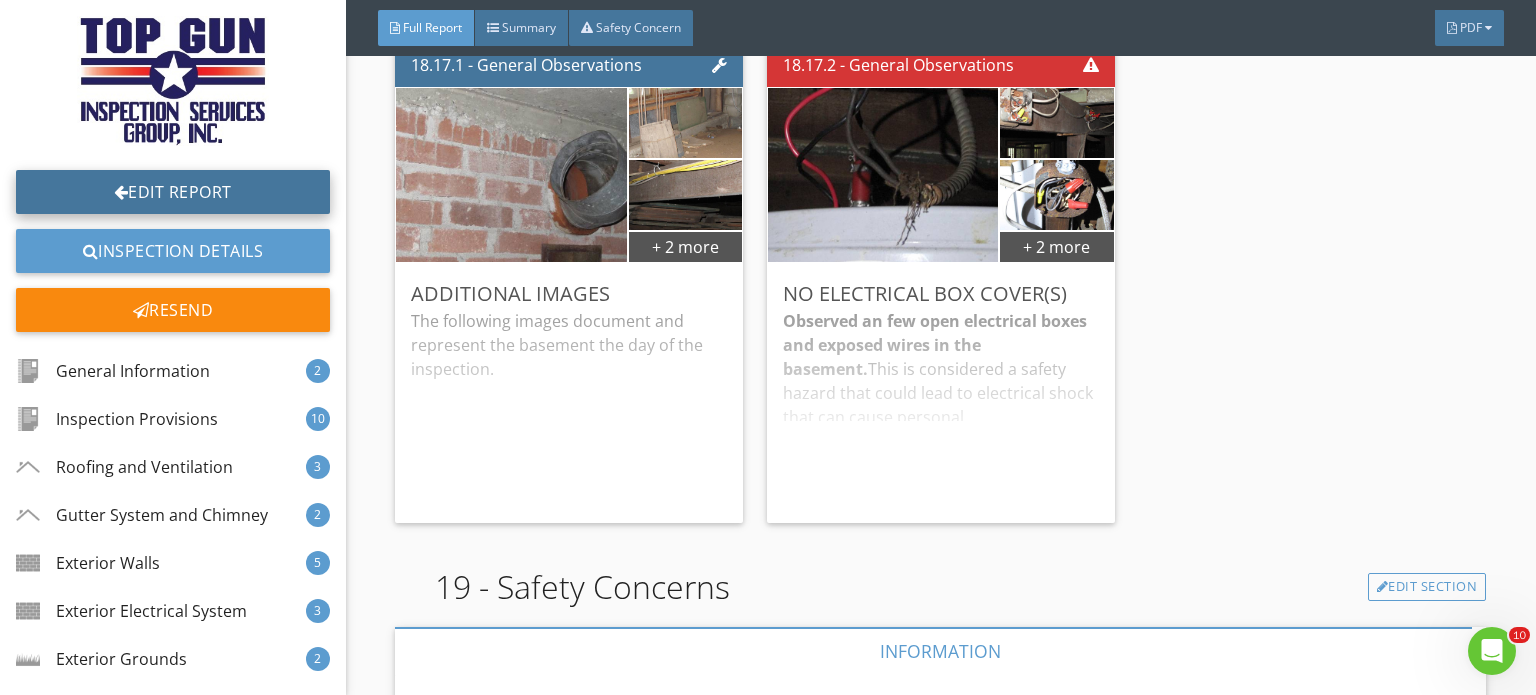 click on "Edit Report" at bounding box center (173, 192) 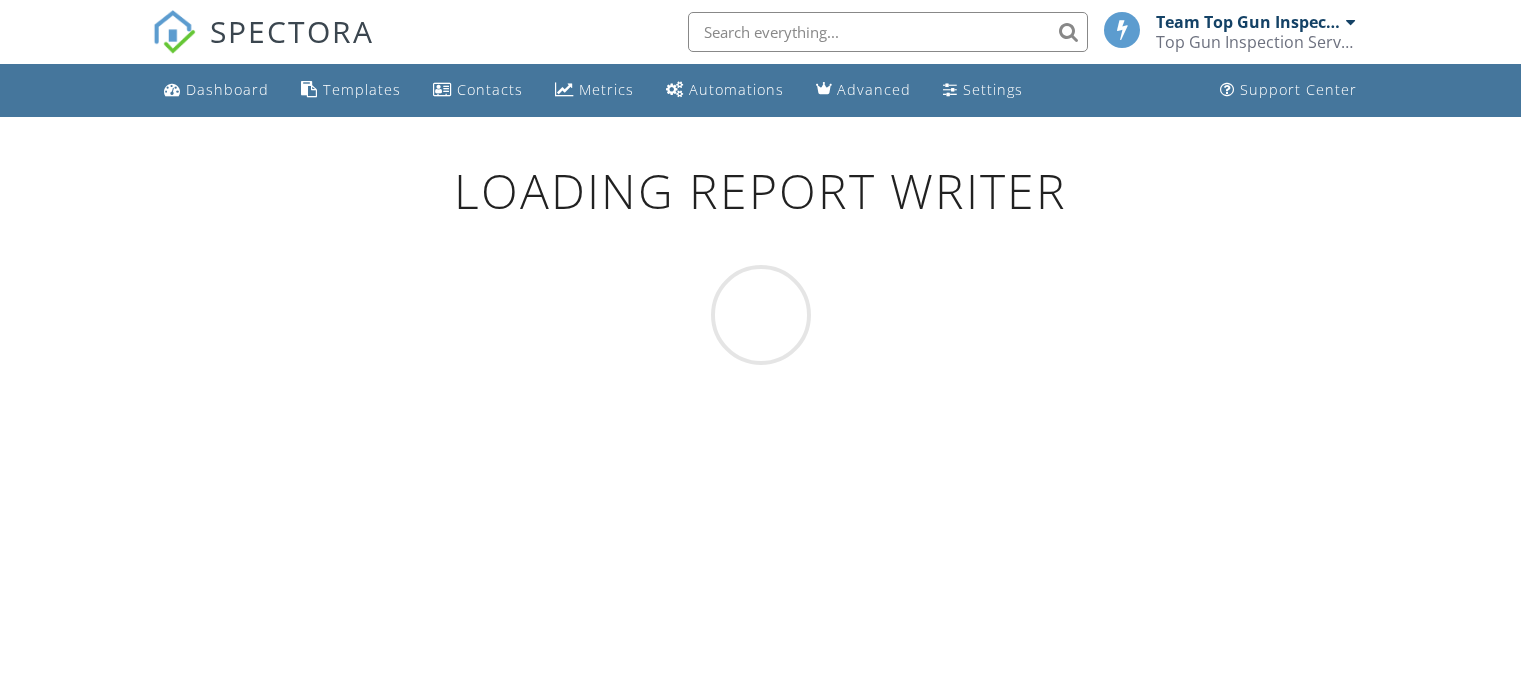 scroll, scrollTop: 0, scrollLeft: 0, axis: both 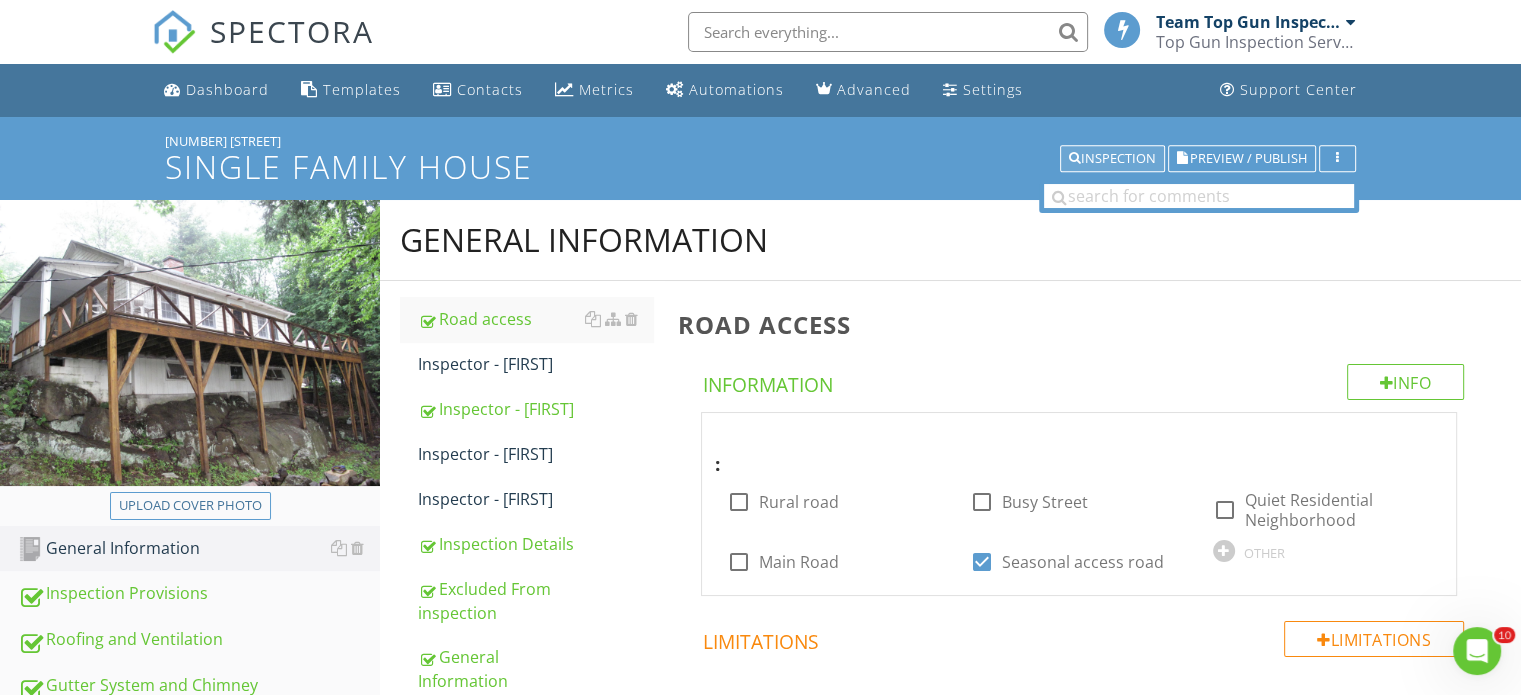 click on "Inspection" at bounding box center (1112, 159) 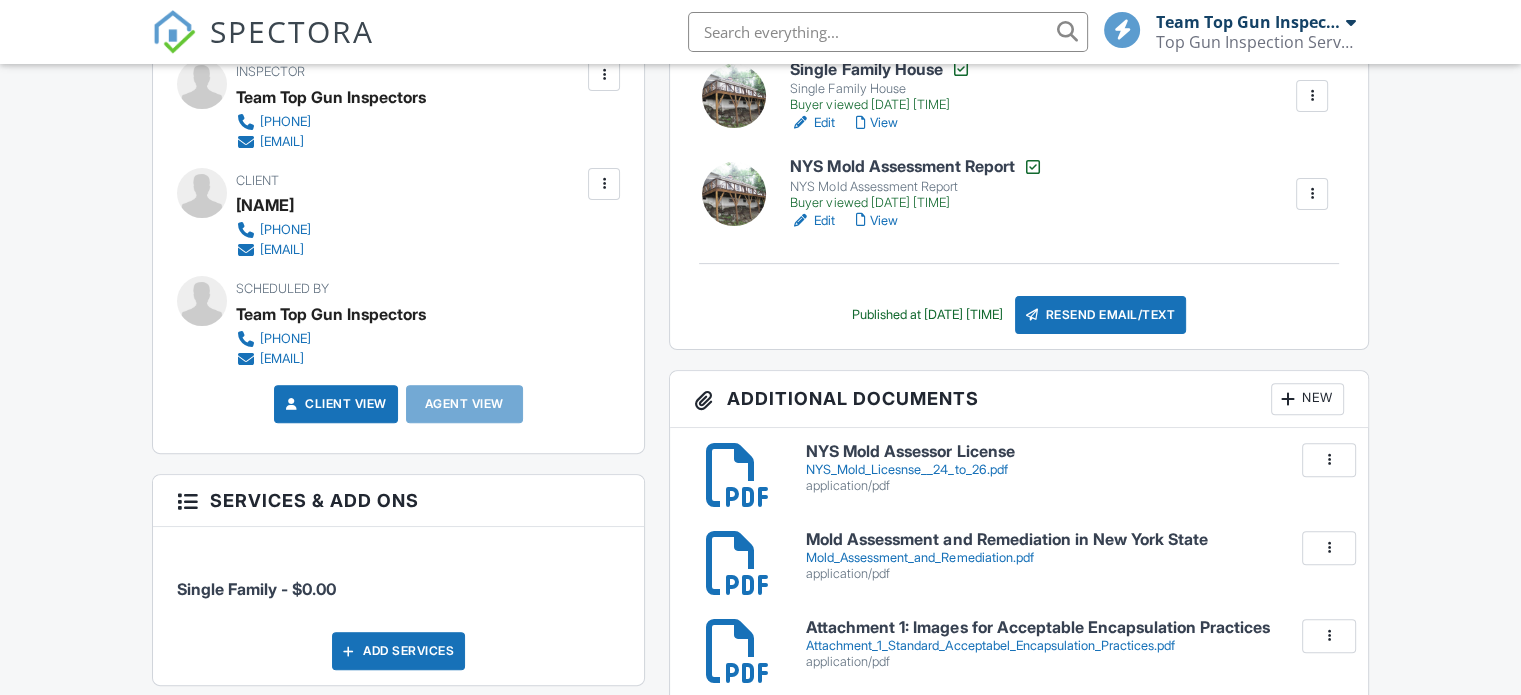 scroll, scrollTop: 600, scrollLeft: 0, axis: vertical 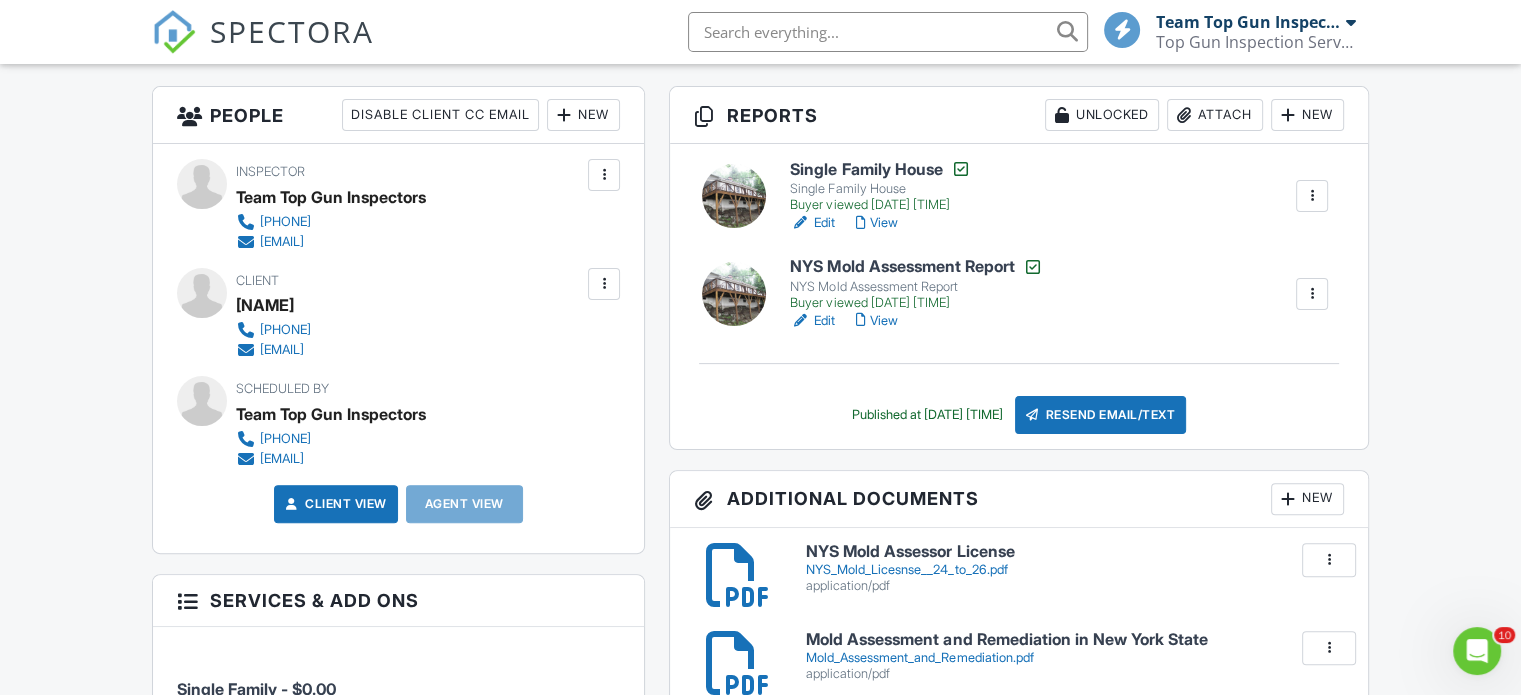 click on "Edit" at bounding box center (812, 223) 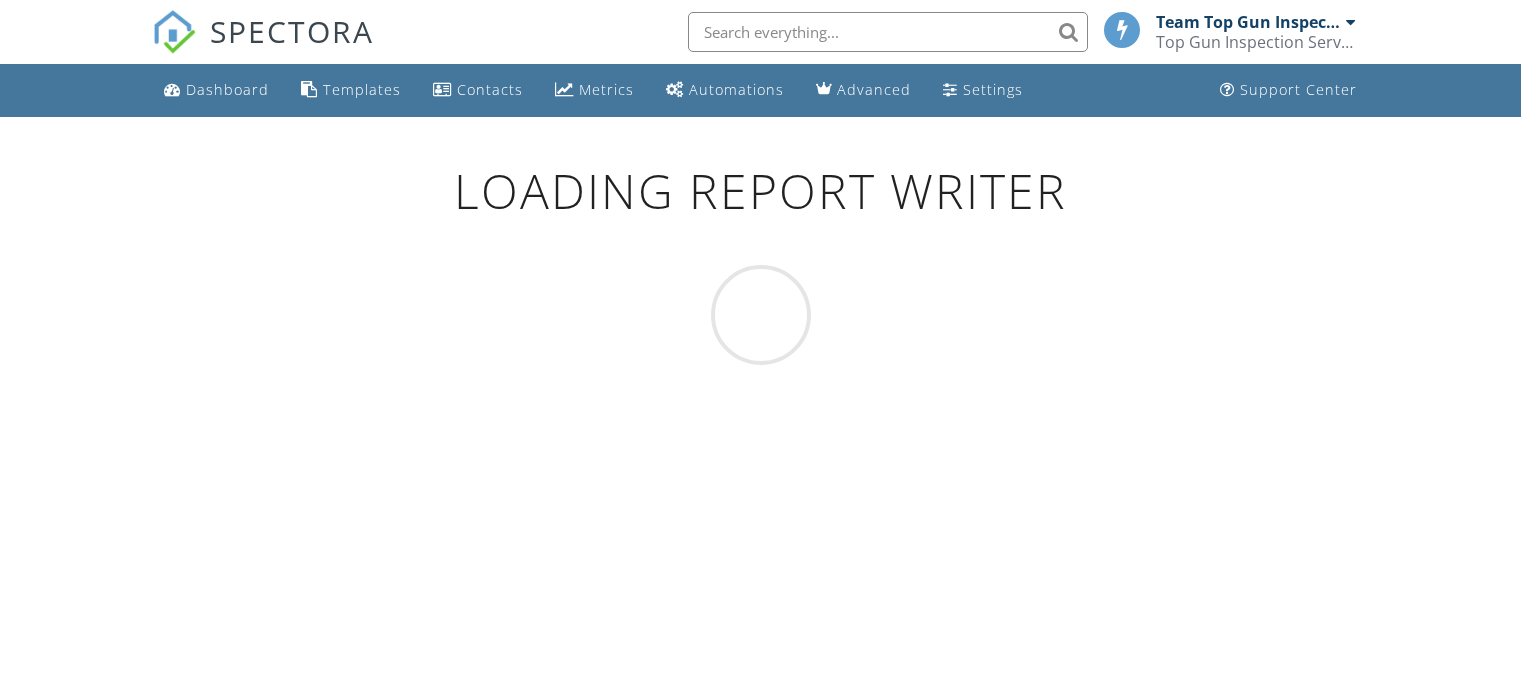 scroll, scrollTop: 0, scrollLeft: 0, axis: both 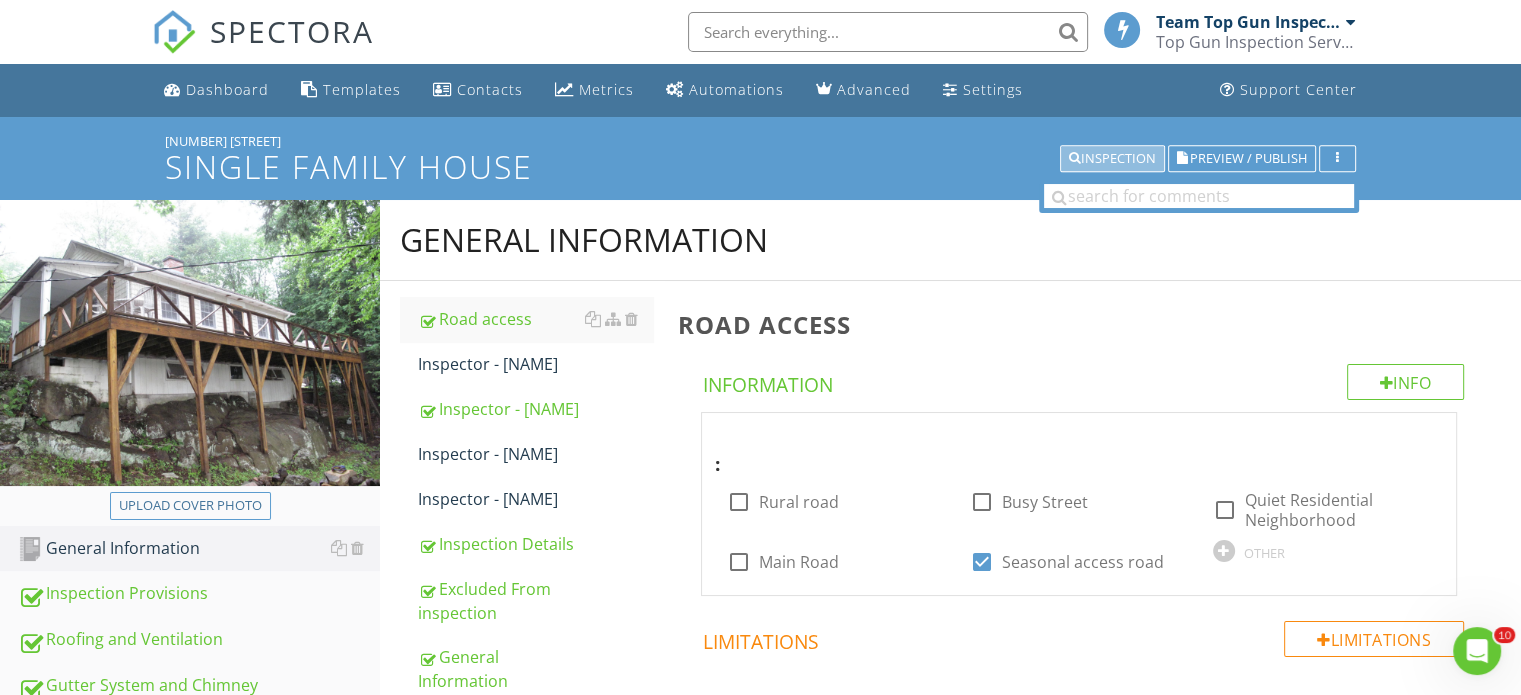 click on "Inspection" at bounding box center [1112, 159] 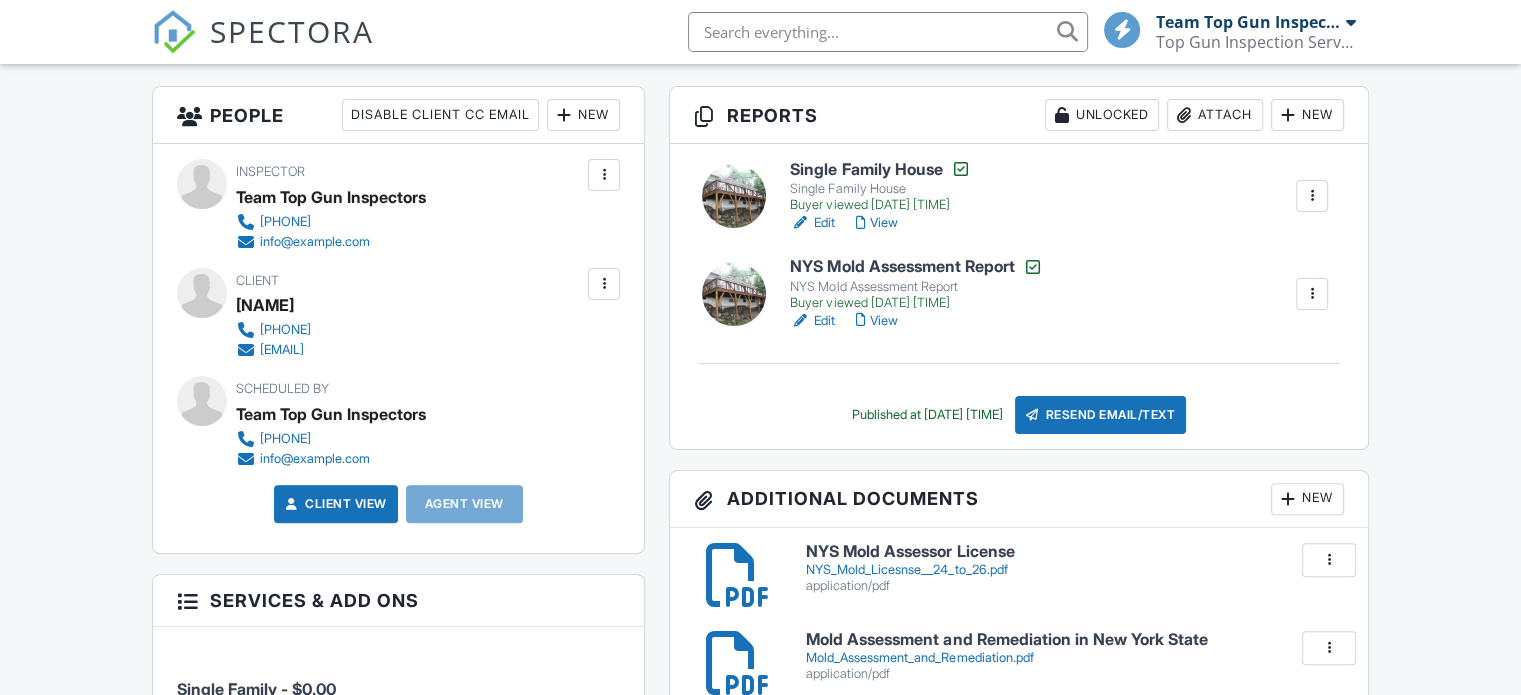 scroll, scrollTop: 500, scrollLeft: 0, axis: vertical 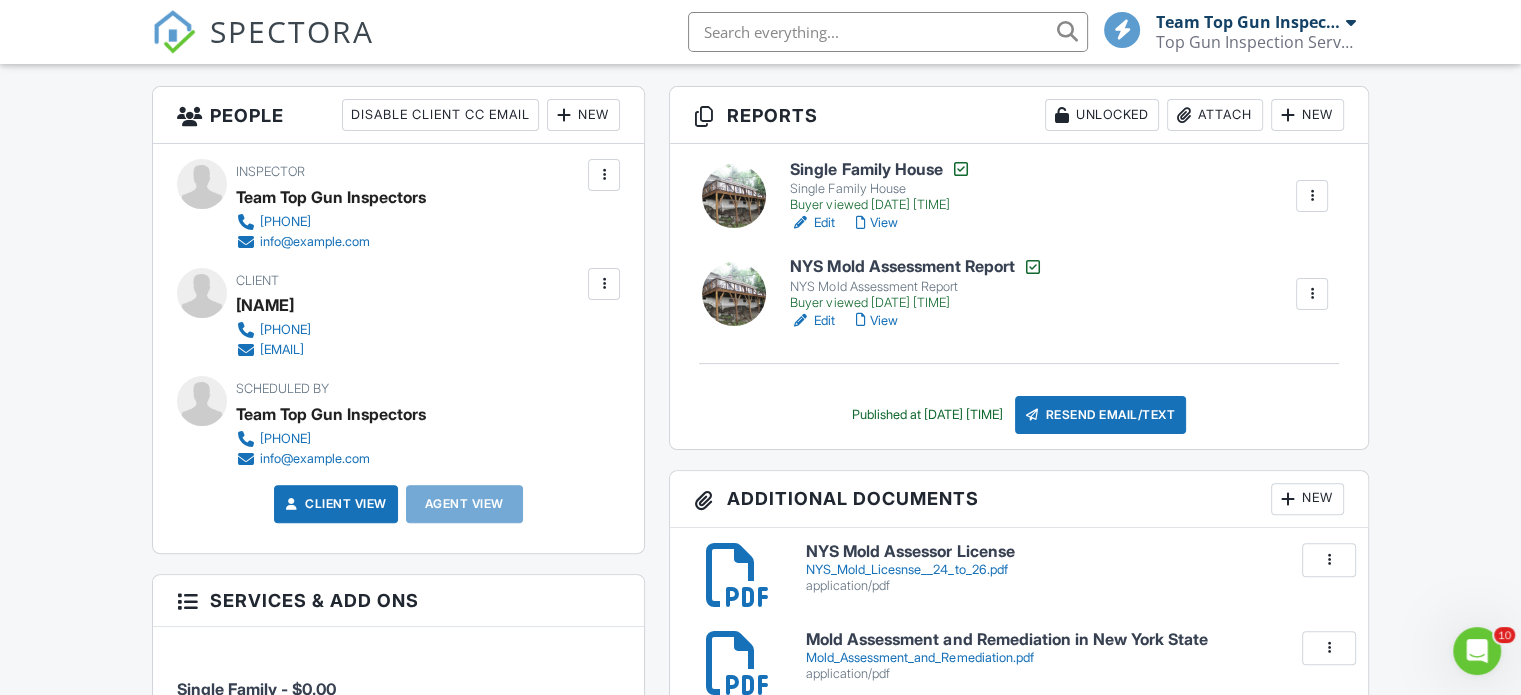click on "Edit" at bounding box center (812, 223) 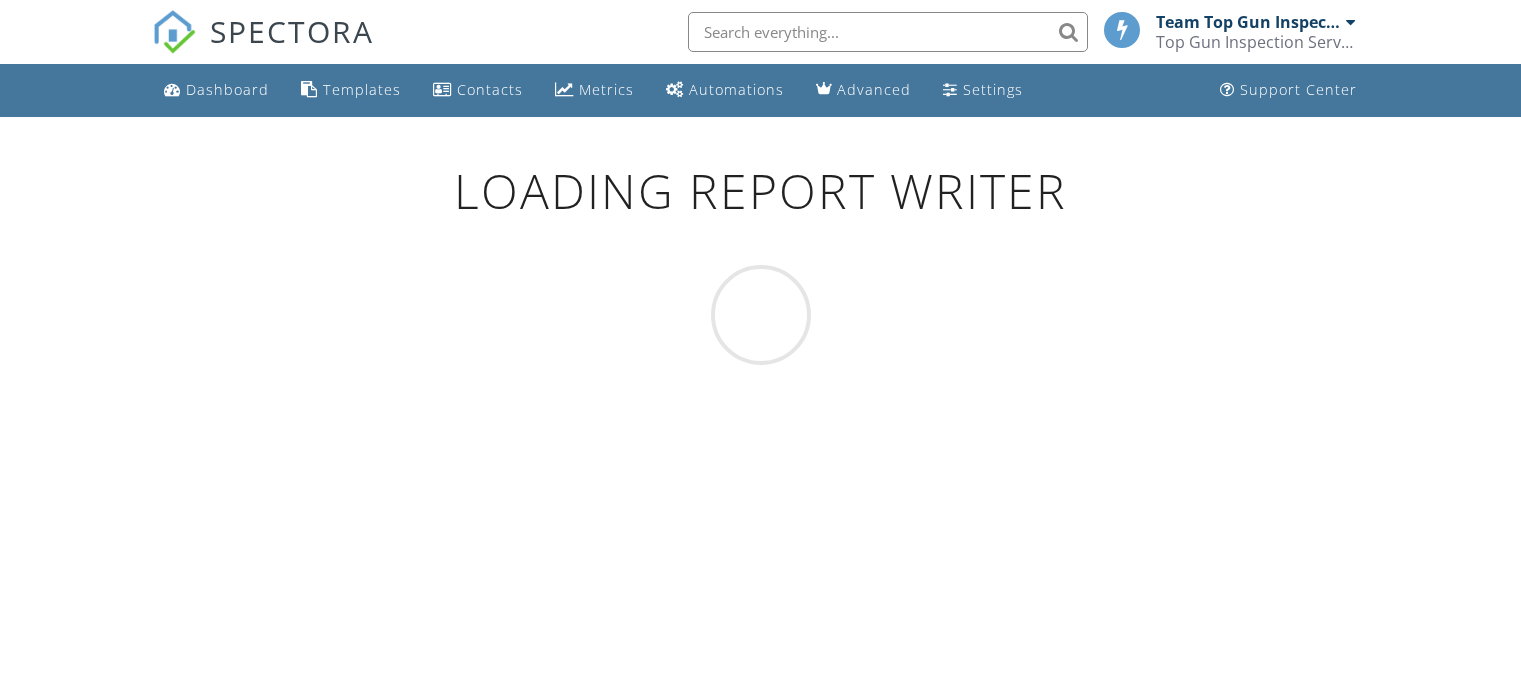 scroll, scrollTop: 0, scrollLeft: 0, axis: both 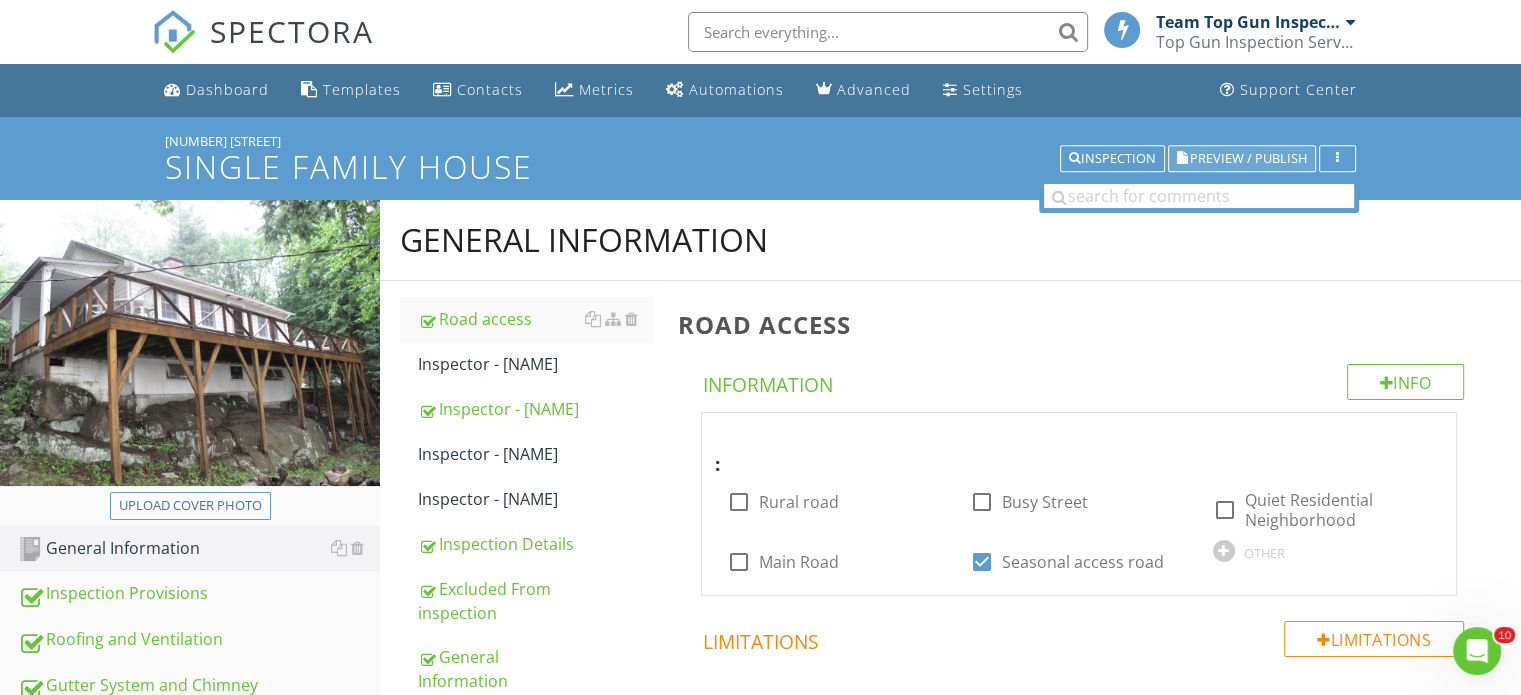 click on "Preview / Publish" at bounding box center [1248, 158] 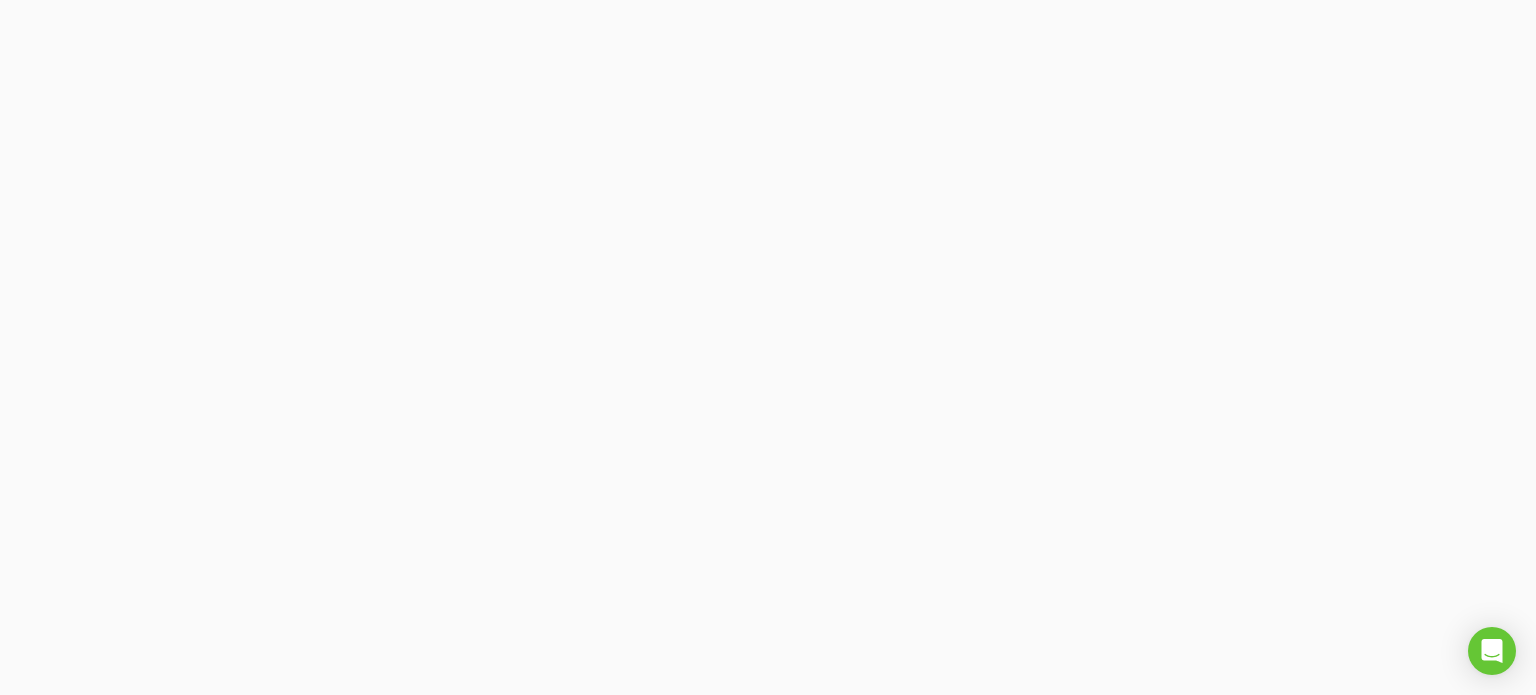 scroll, scrollTop: 0, scrollLeft: 0, axis: both 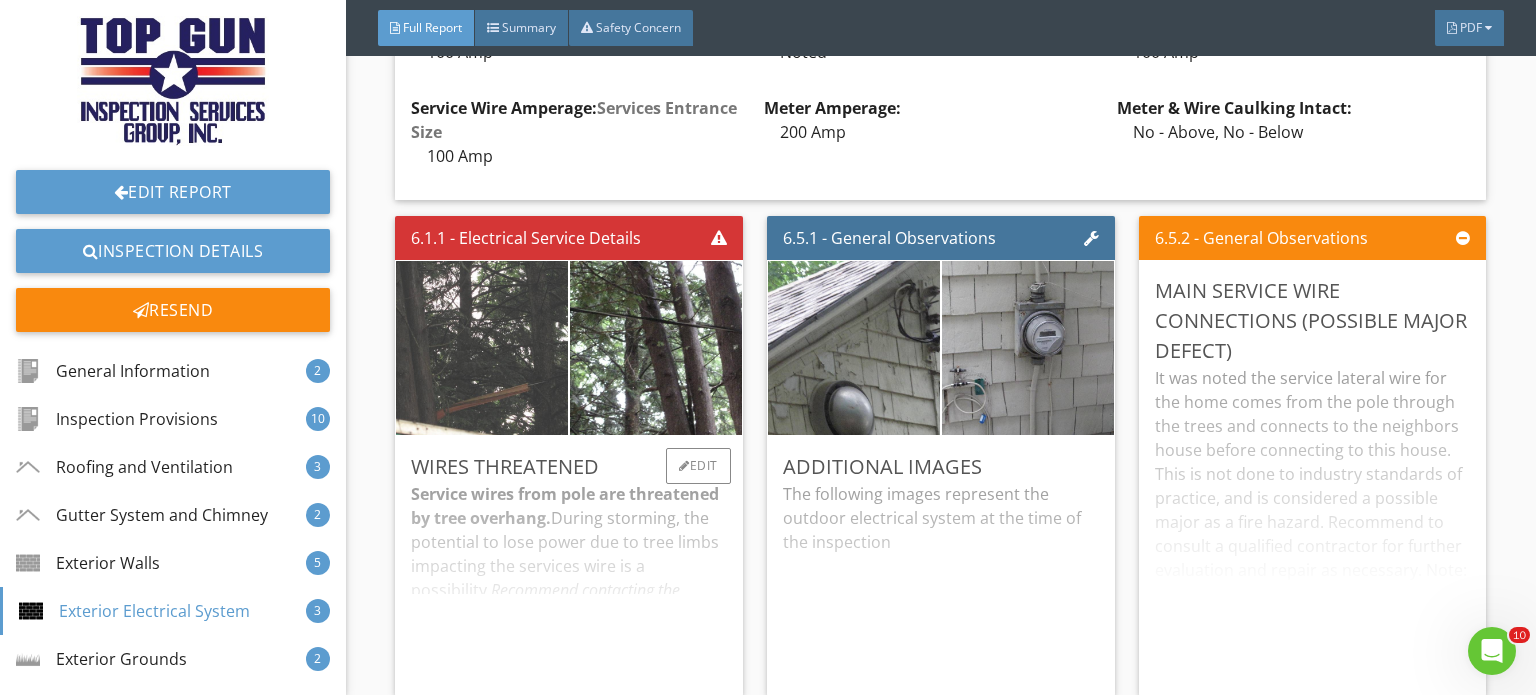 click at bounding box center (482, 348) 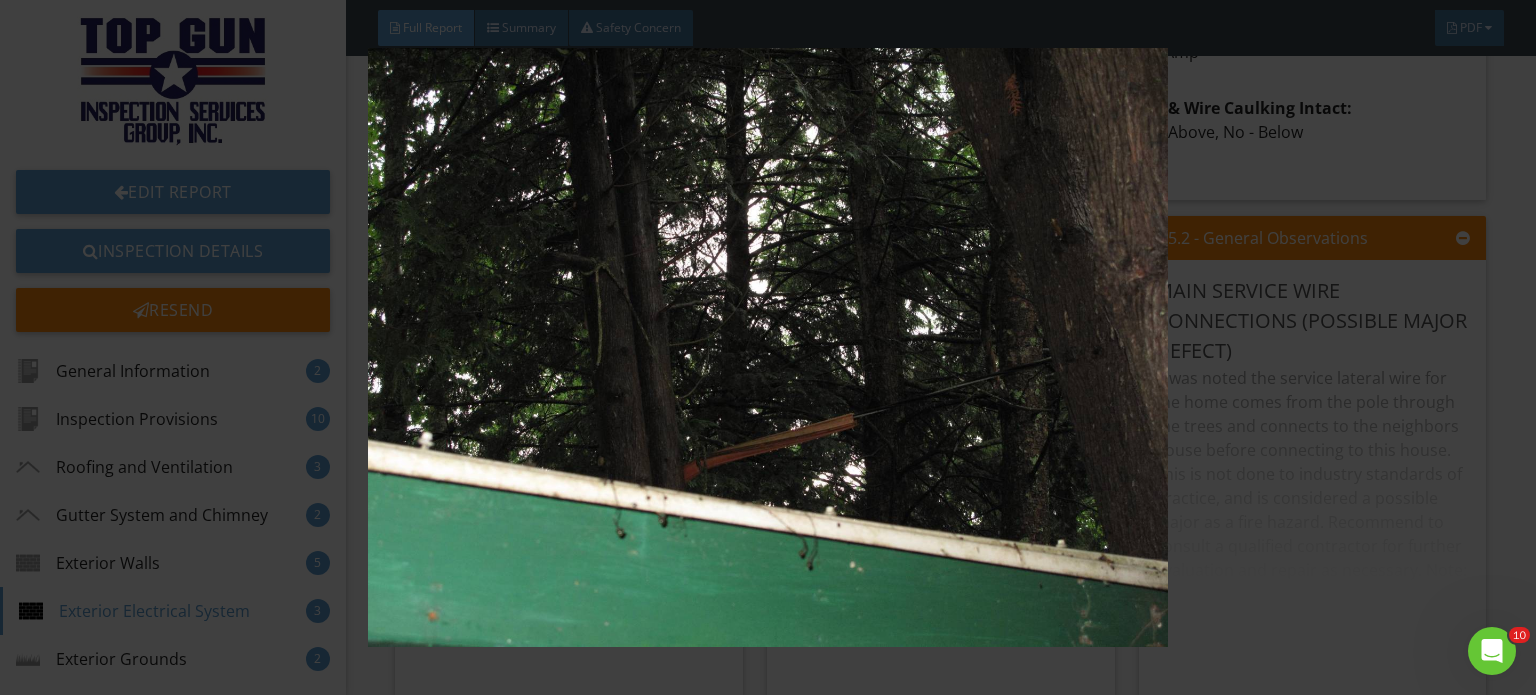 click at bounding box center [768, 347] 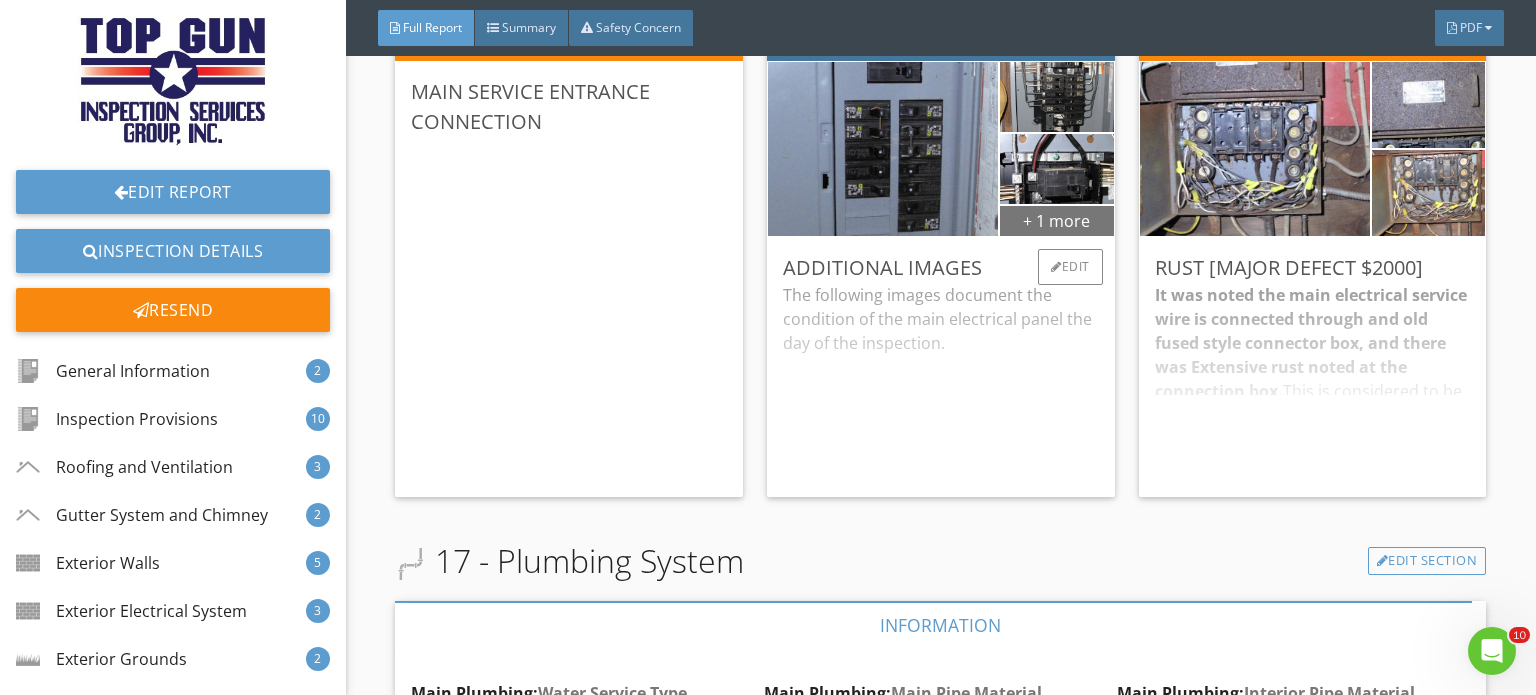 scroll, scrollTop: 20400, scrollLeft: 0, axis: vertical 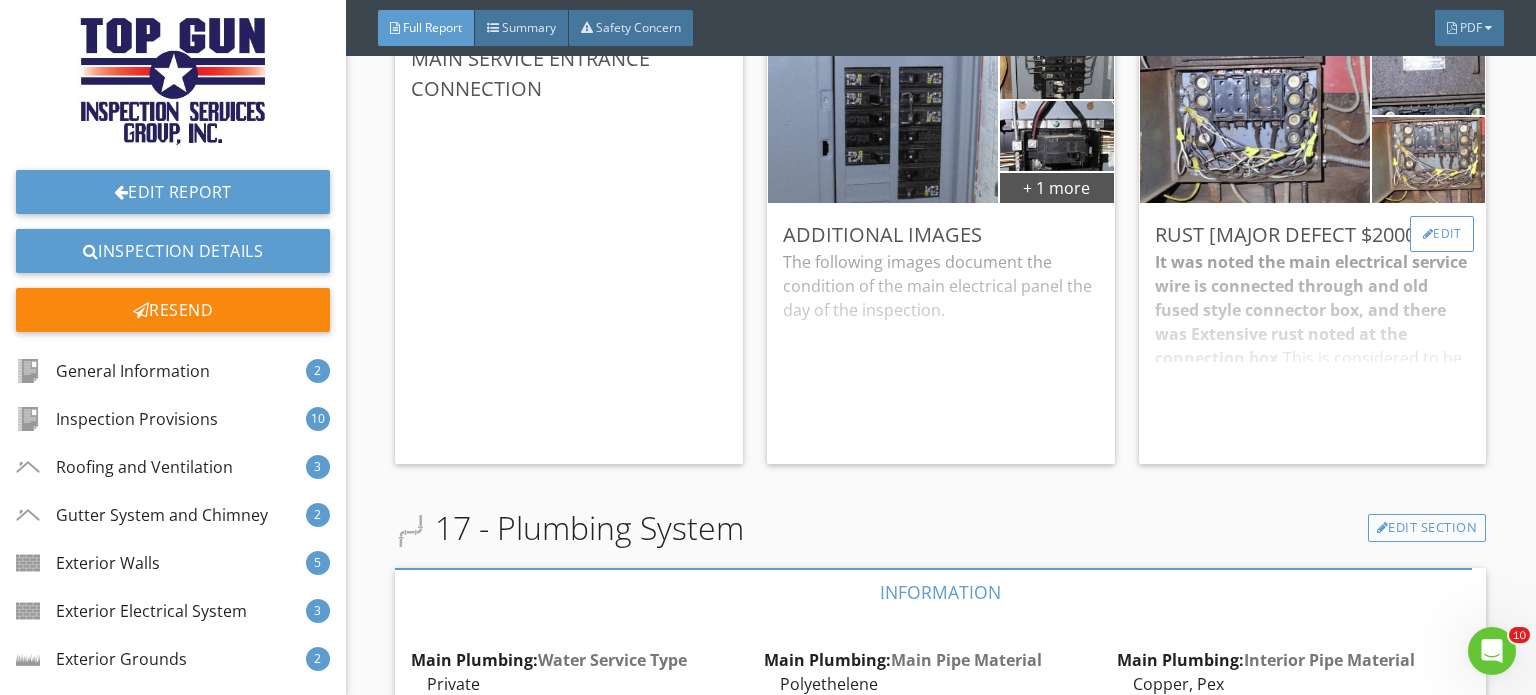 click on "Edit" at bounding box center (0, 0) 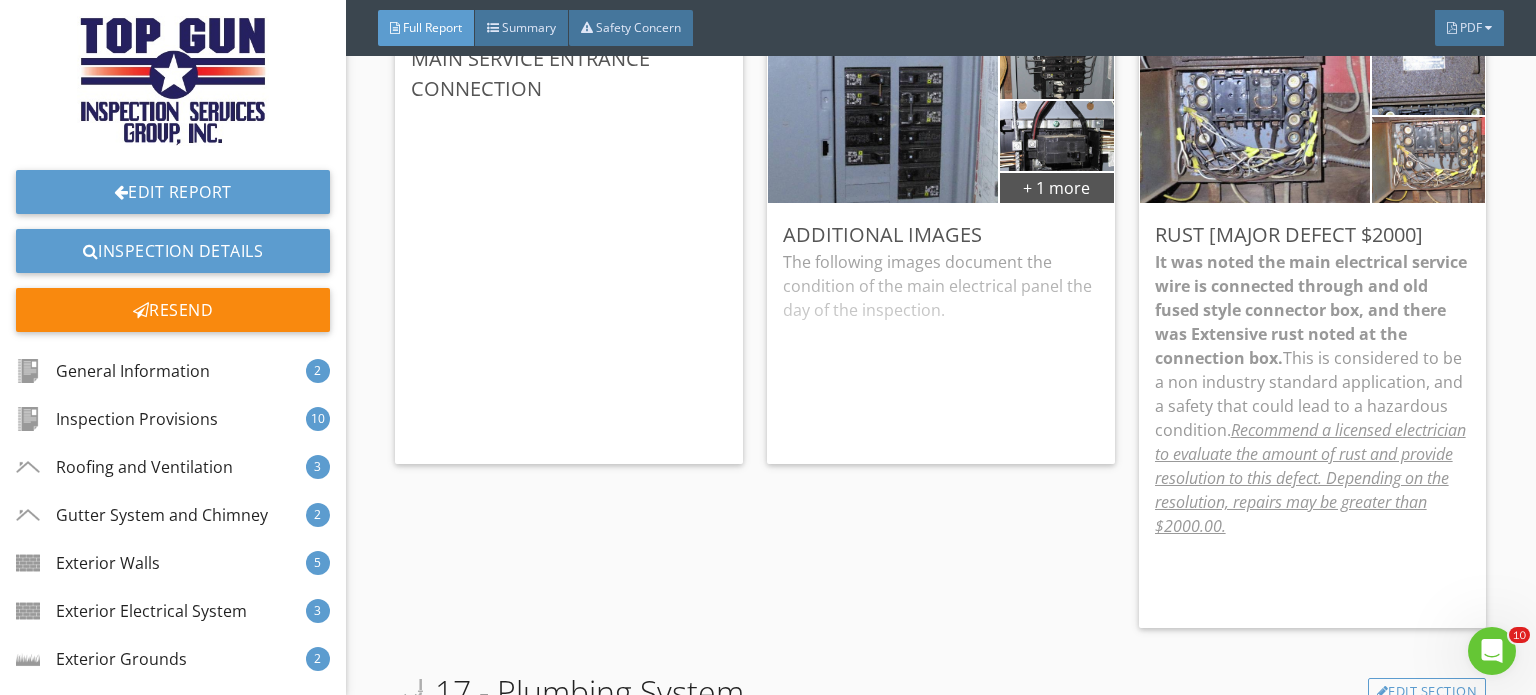 click at bounding box center [768, 347] 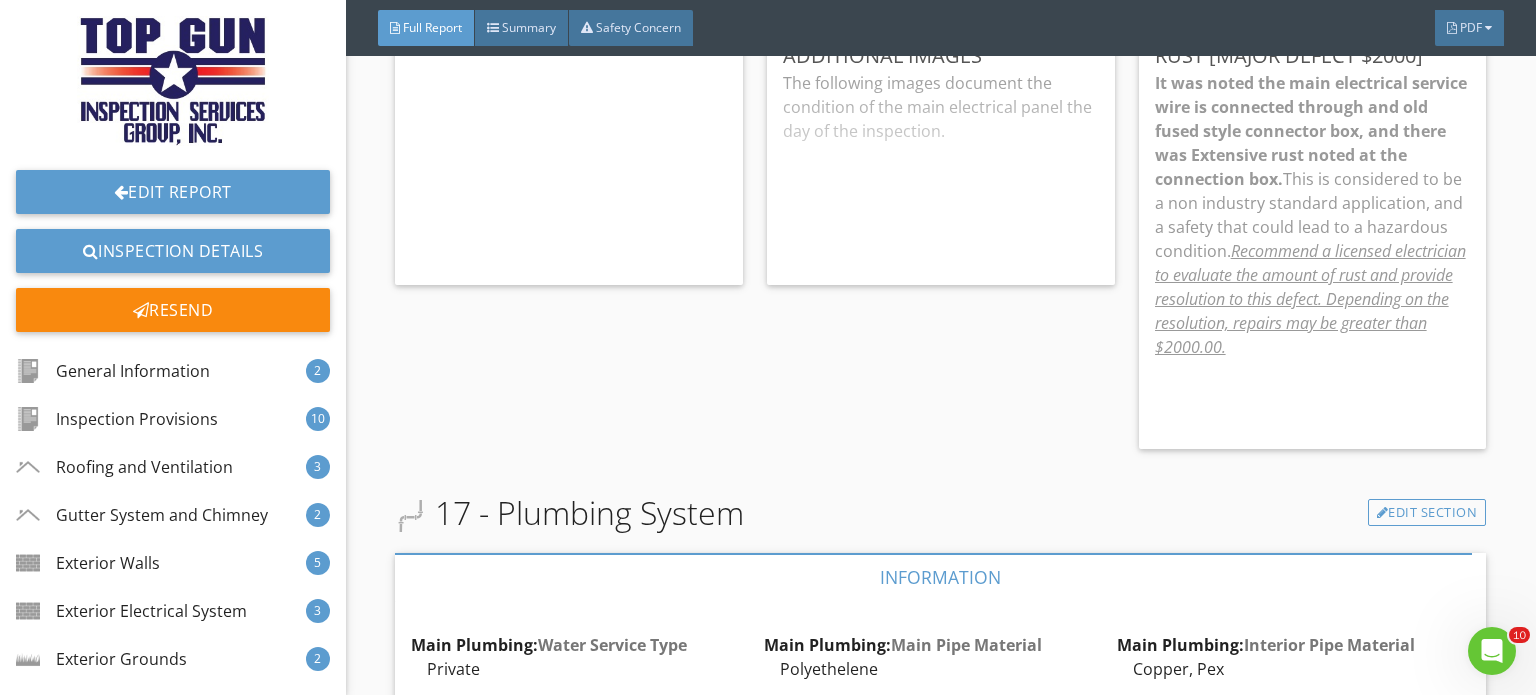 scroll, scrollTop: 20600, scrollLeft: 0, axis: vertical 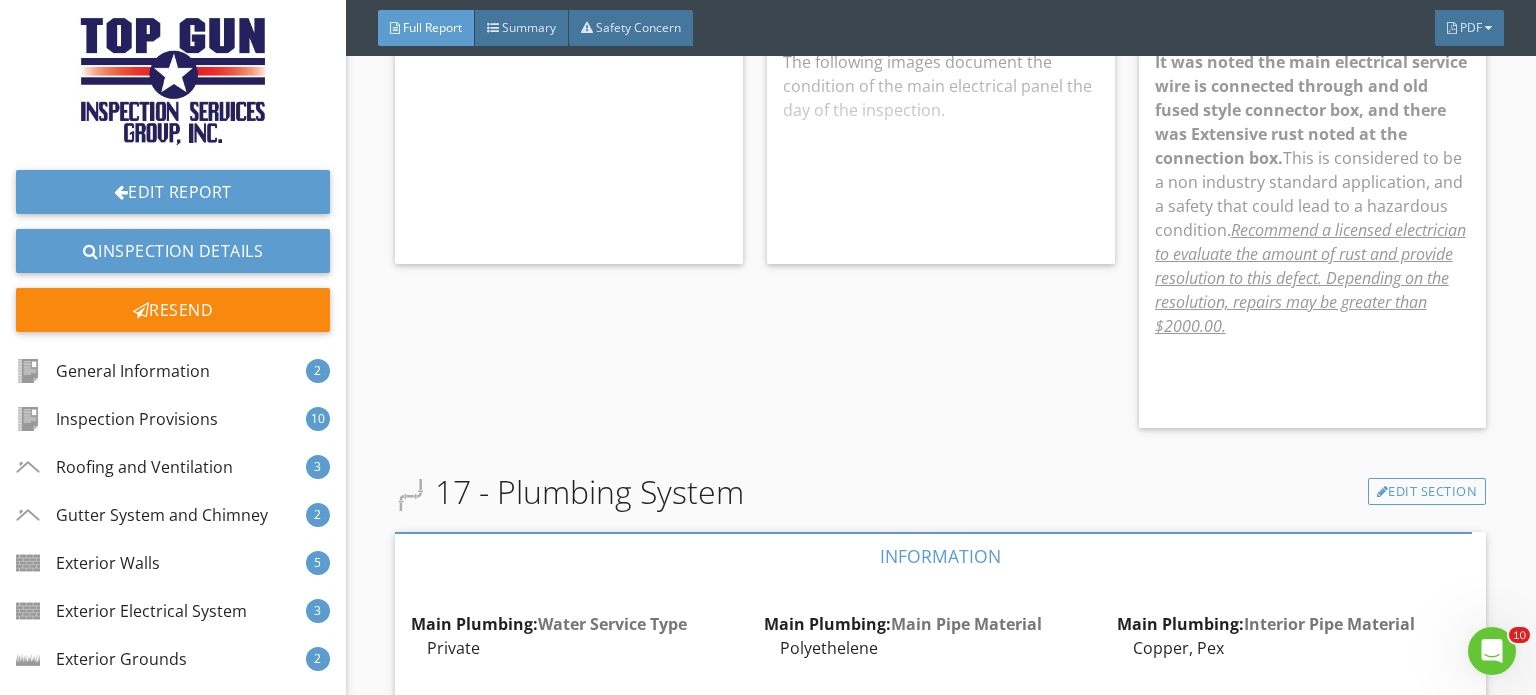 click on "16.7.1 - General Observations
+ 1 more
Additional Images
The following images document the condition of the main electrical panel the day of the inspection.
Edit" at bounding box center [941, 106] 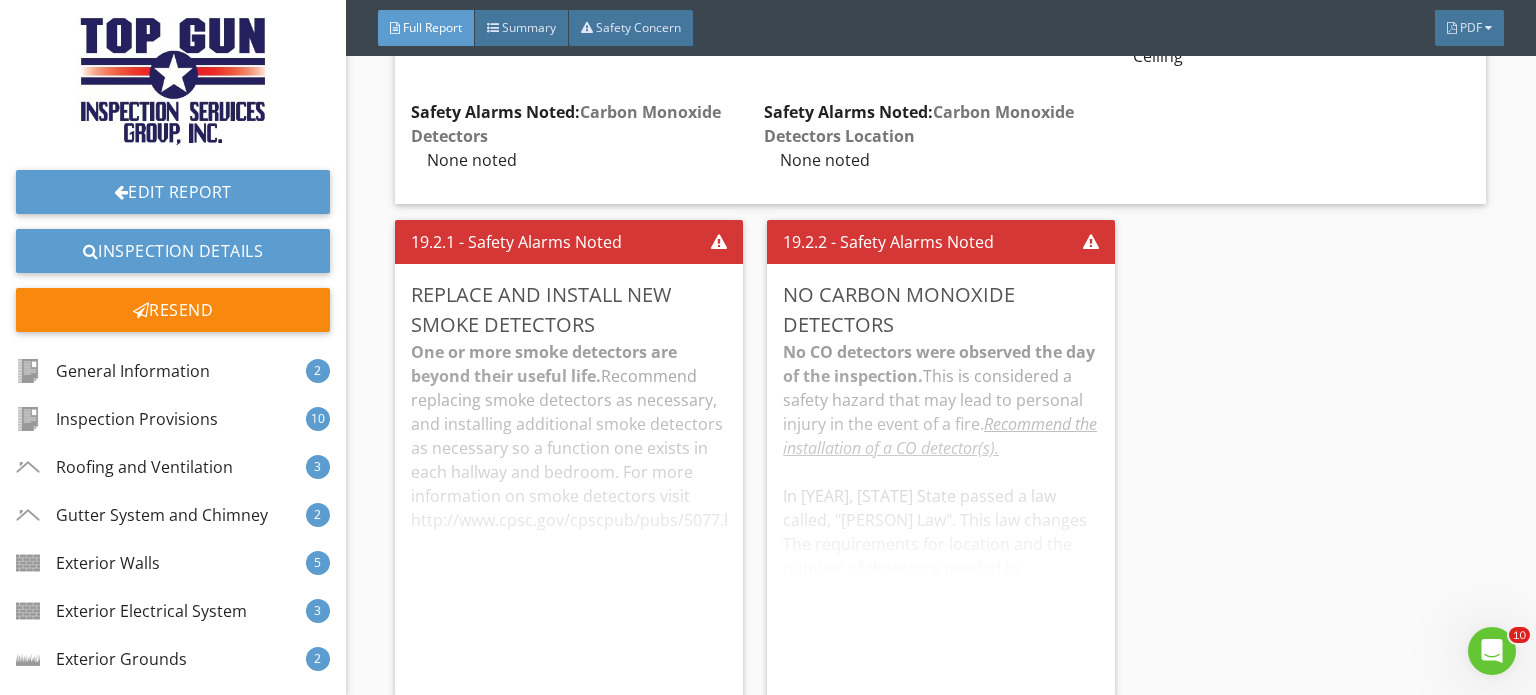 scroll, scrollTop: 24500, scrollLeft: 0, axis: vertical 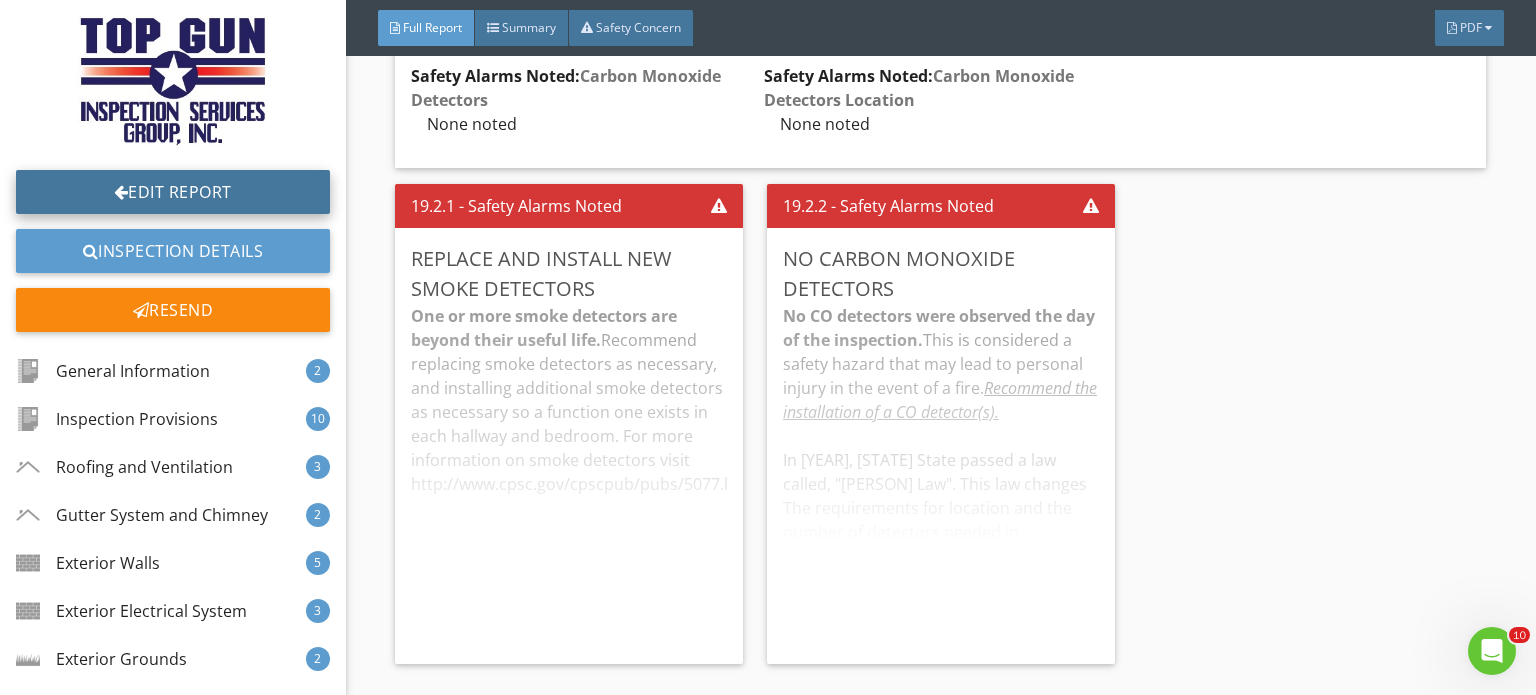click on "Edit Report" at bounding box center [173, 192] 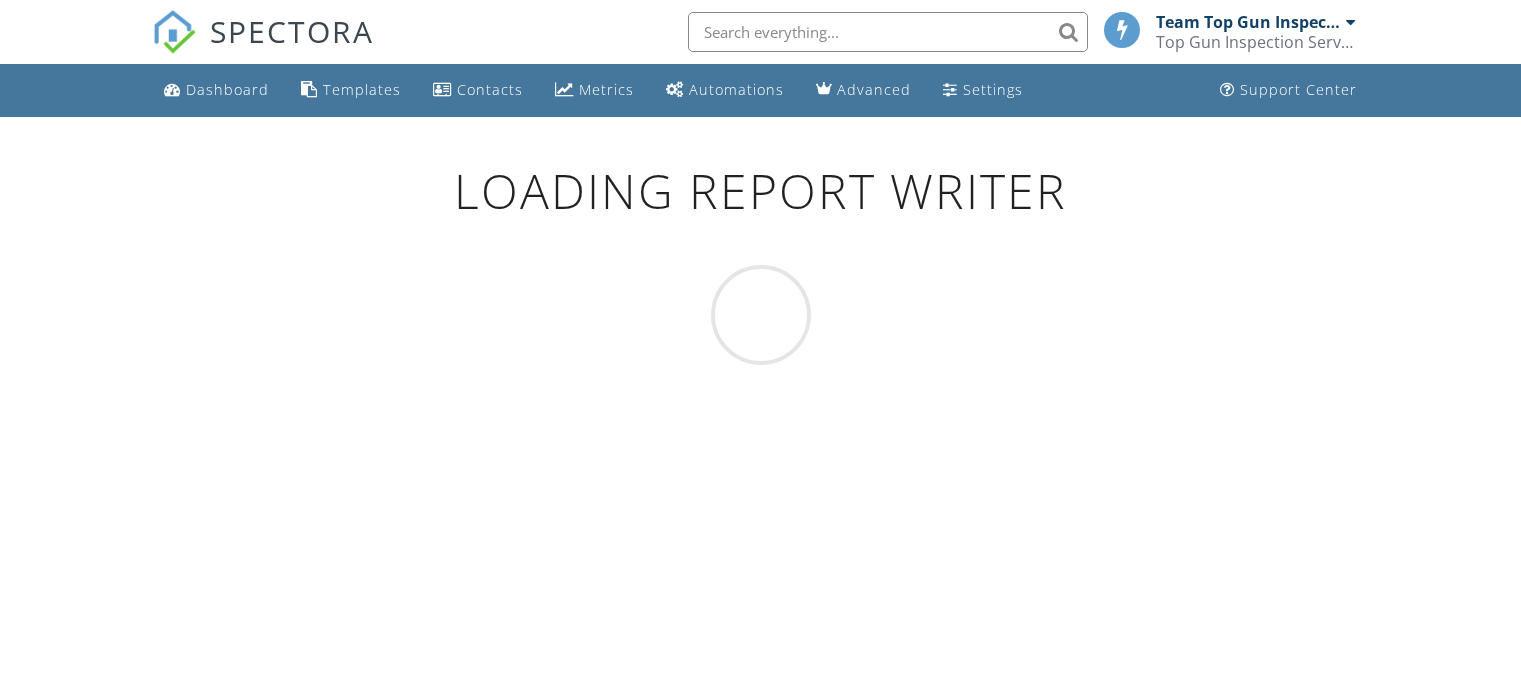 scroll, scrollTop: 0, scrollLeft: 0, axis: both 